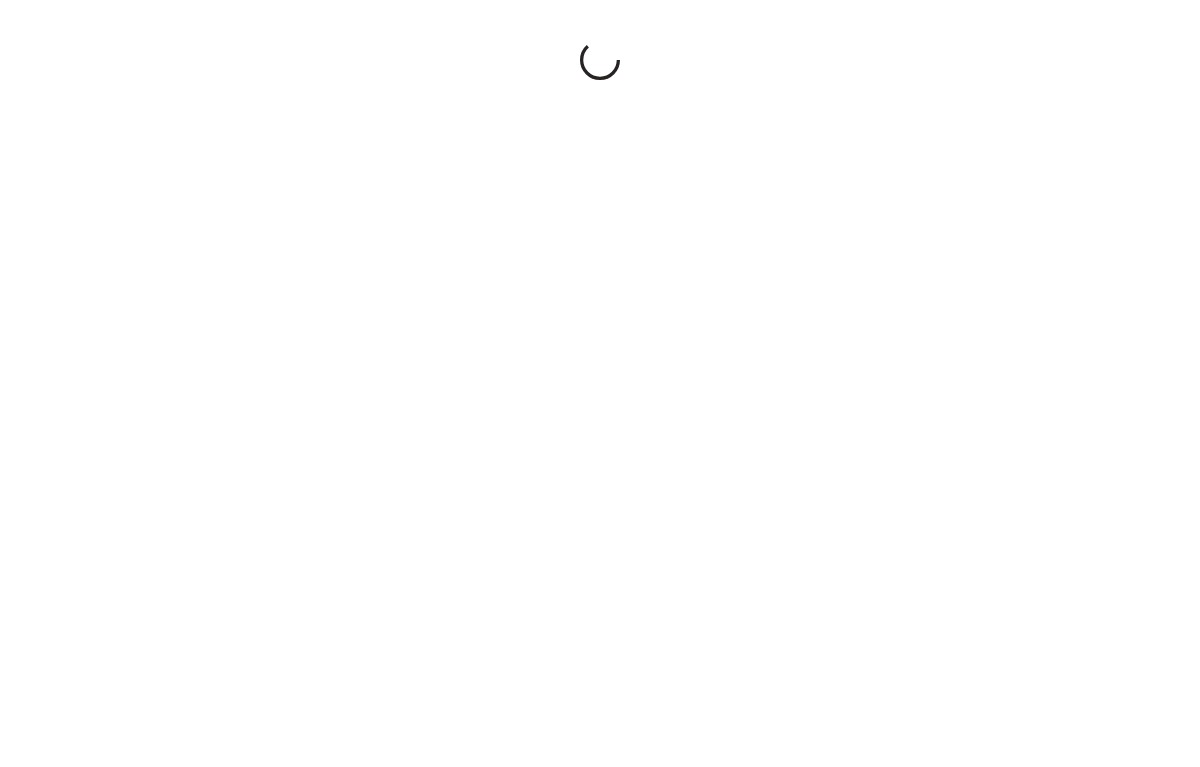 scroll, scrollTop: 0, scrollLeft: 0, axis: both 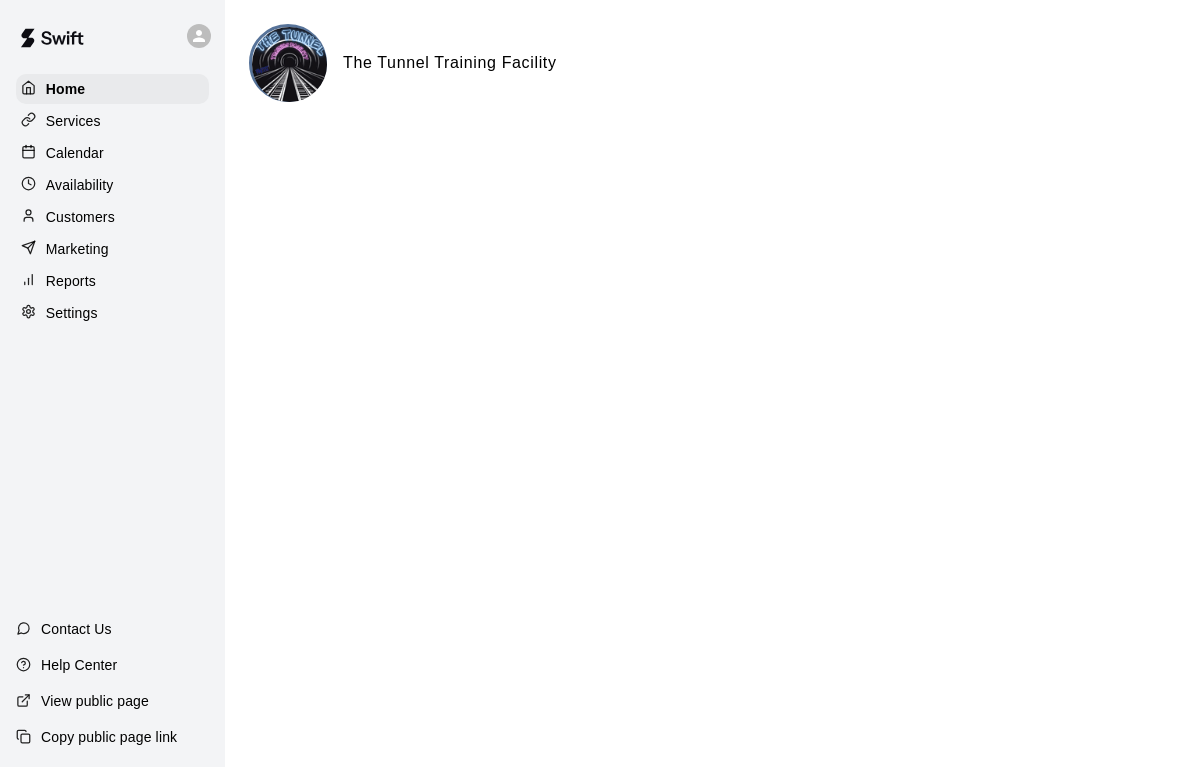 click on "Help Center" at bounding box center [79, 665] 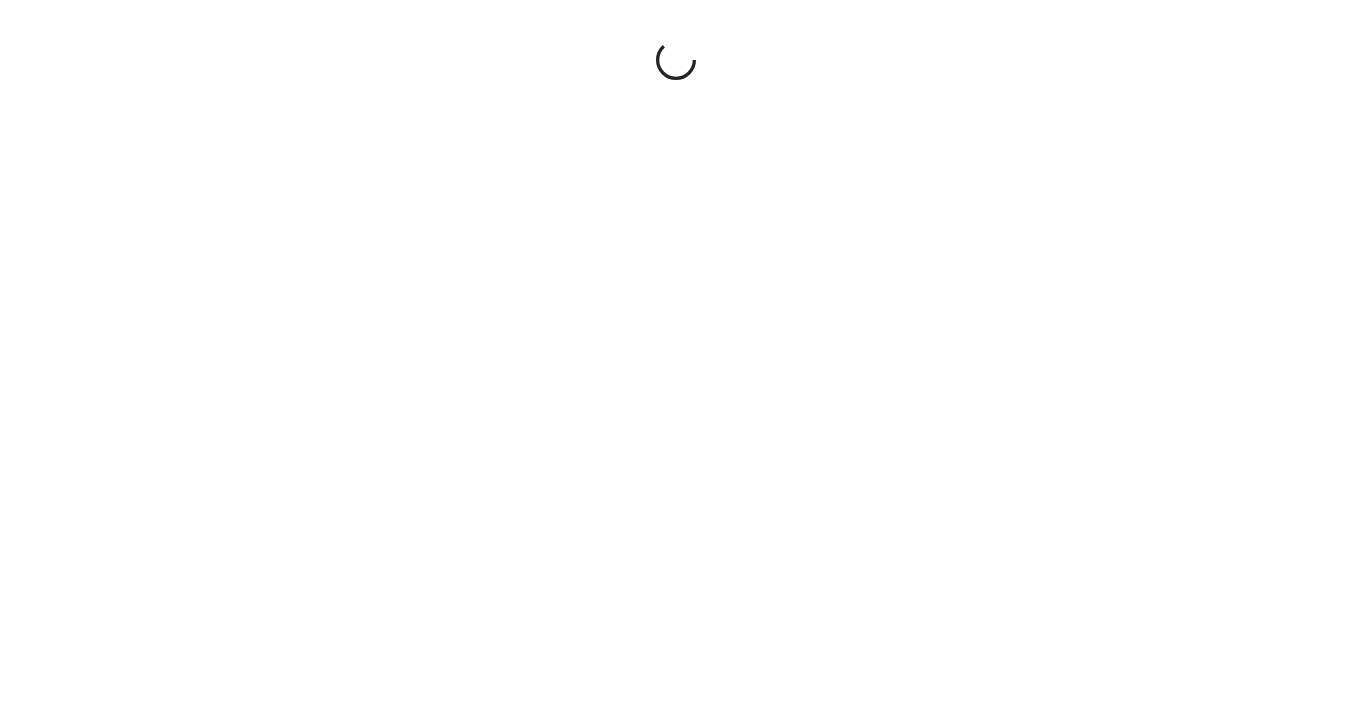 scroll, scrollTop: 0, scrollLeft: 0, axis: both 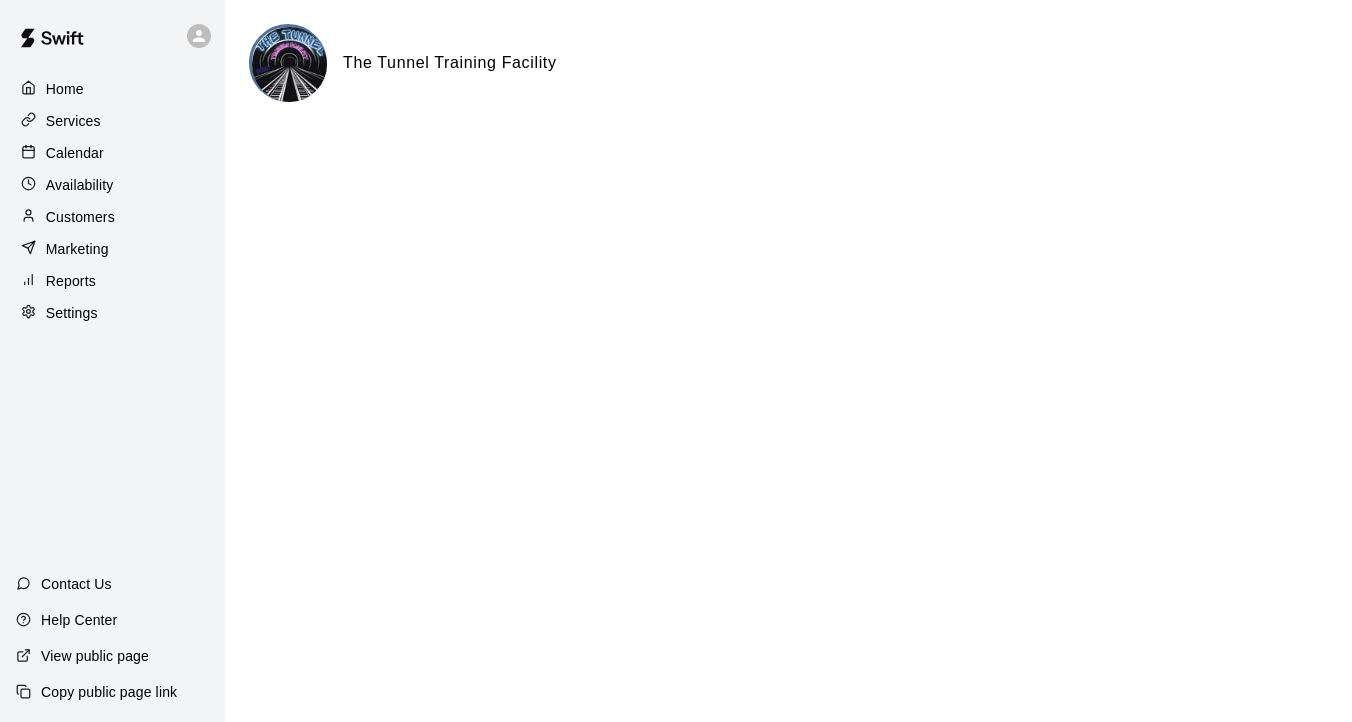 click on "Settings" at bounding box center (72, 313) 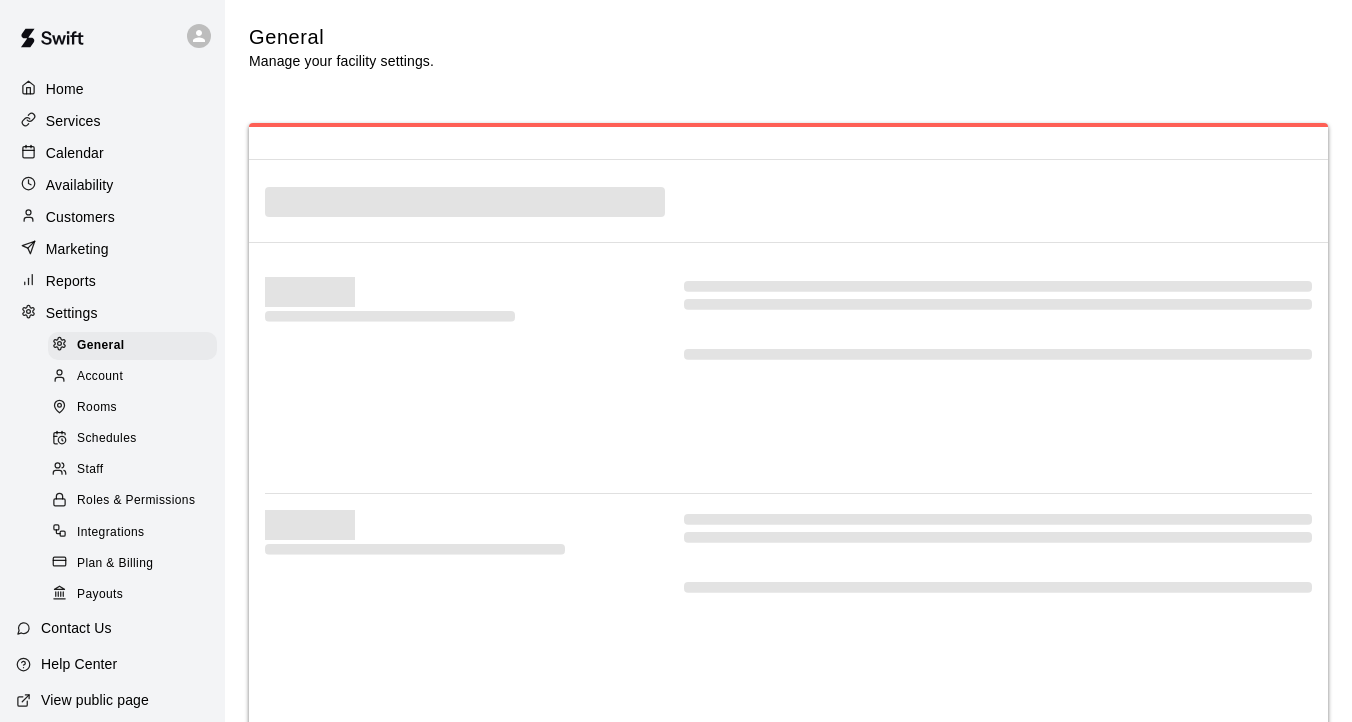 select on "**" 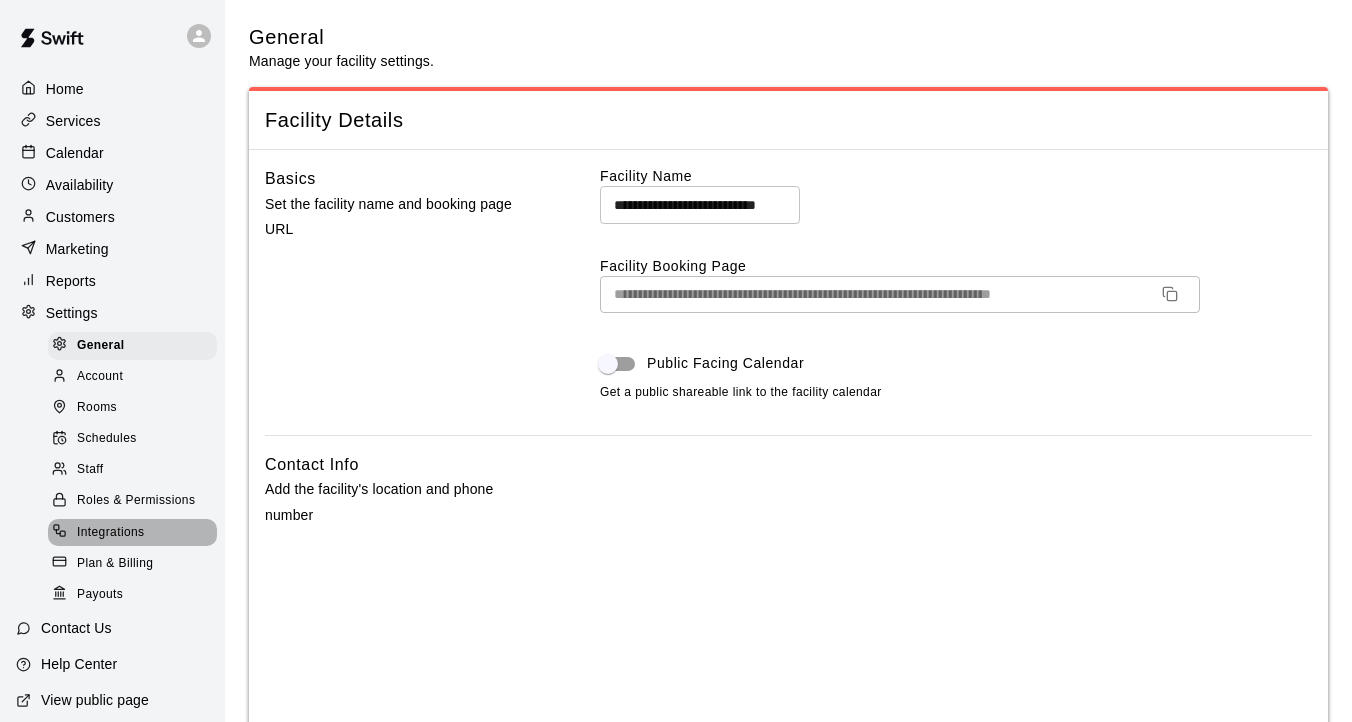 click on "Integrations" at bounding box center (111, 533) 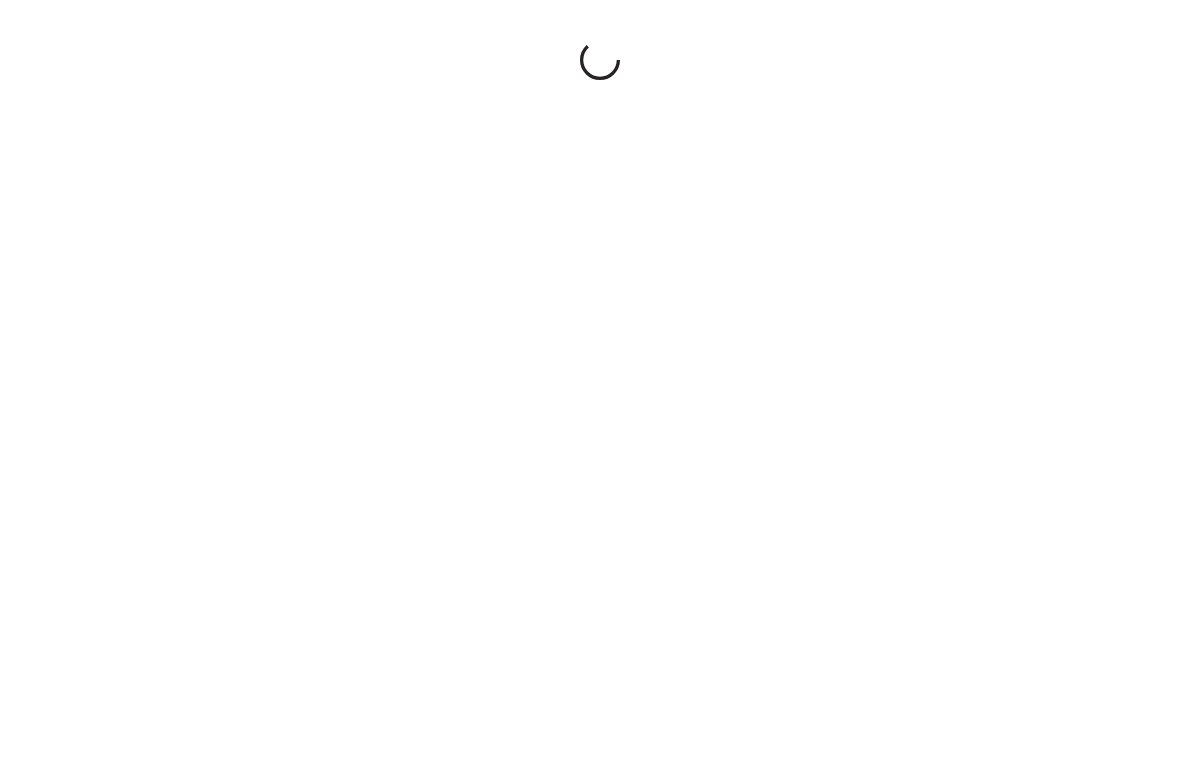 scroll, scrollTop: 0, scrollLeft: 0, axis: both 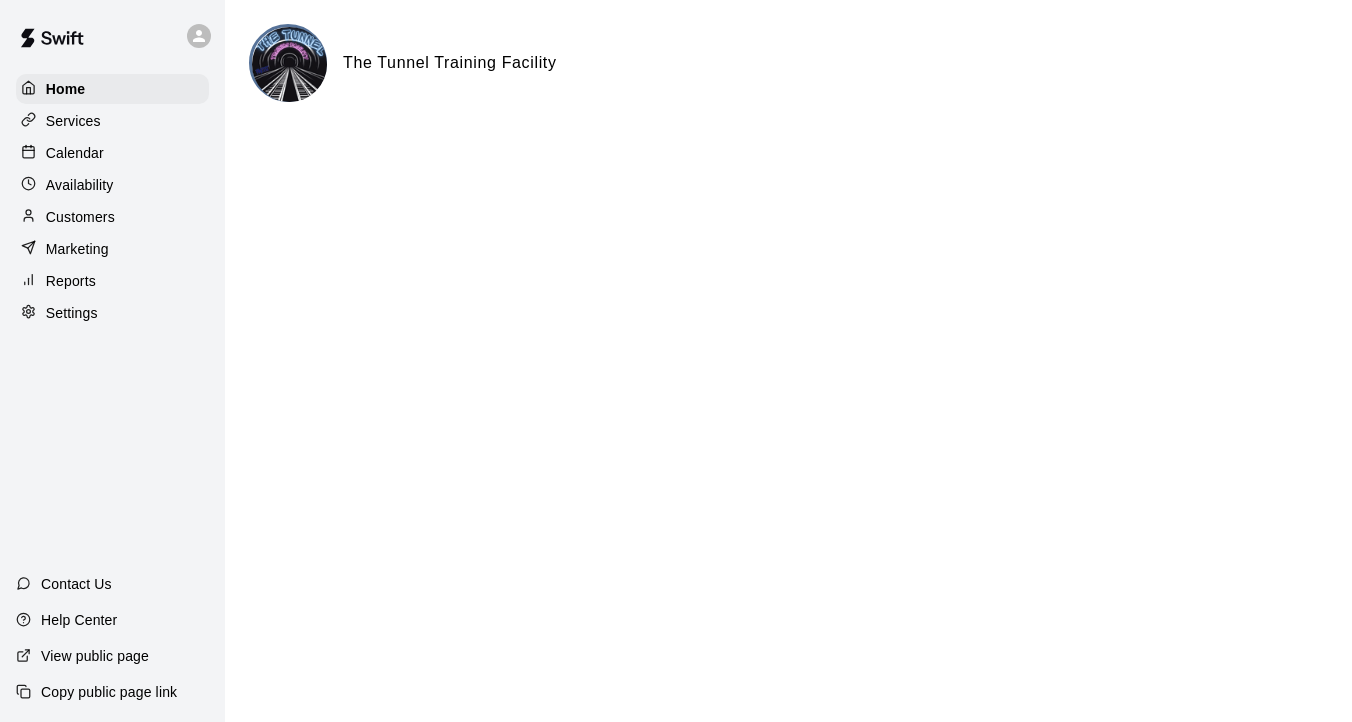 click on "Services" at bounding box center [73, 121] 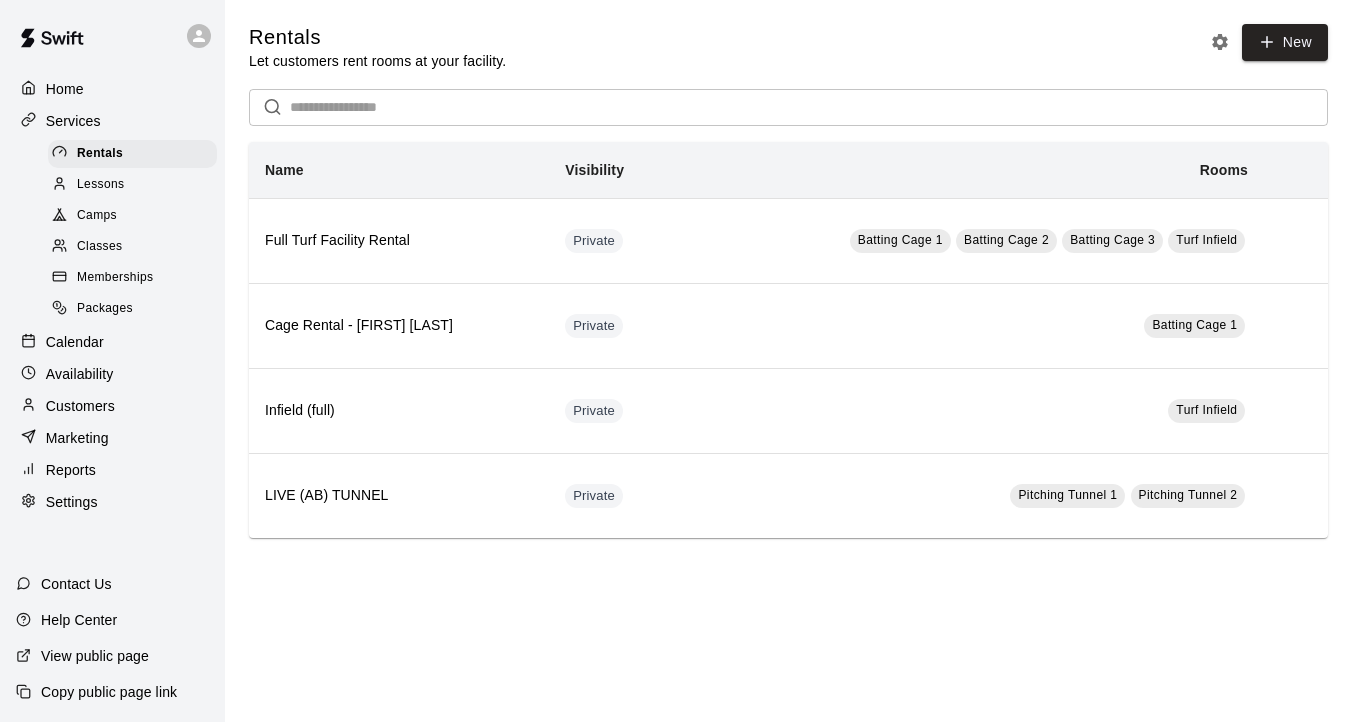 click on "Camps" at bounding box center [132, 216] 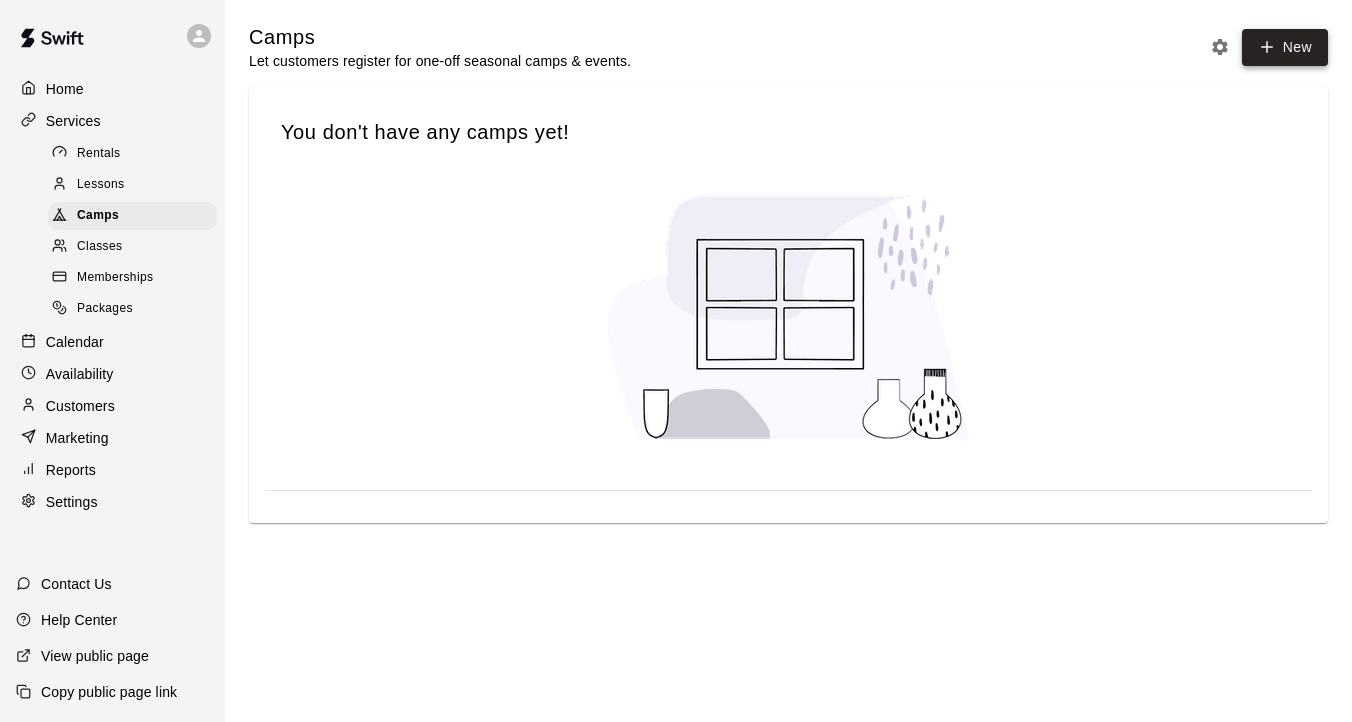 click on "New" at bounding box center [1285, 47] 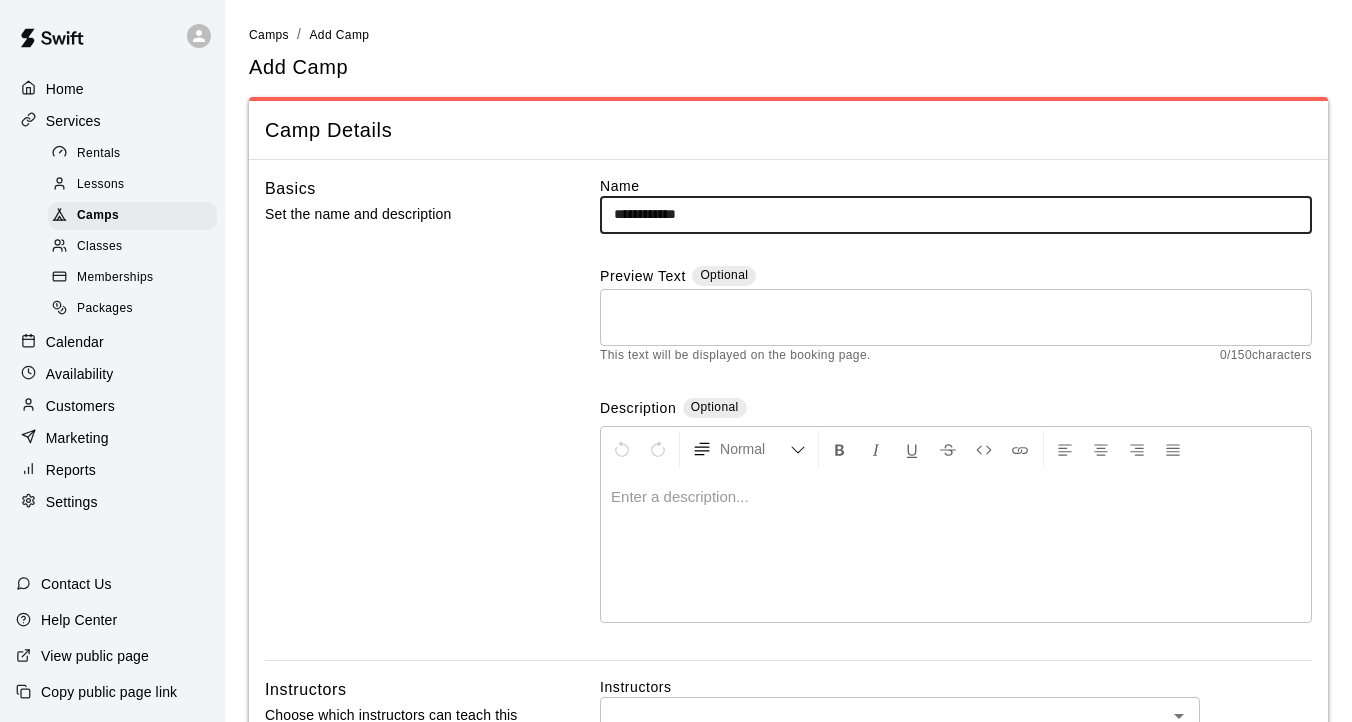 type on "**********" 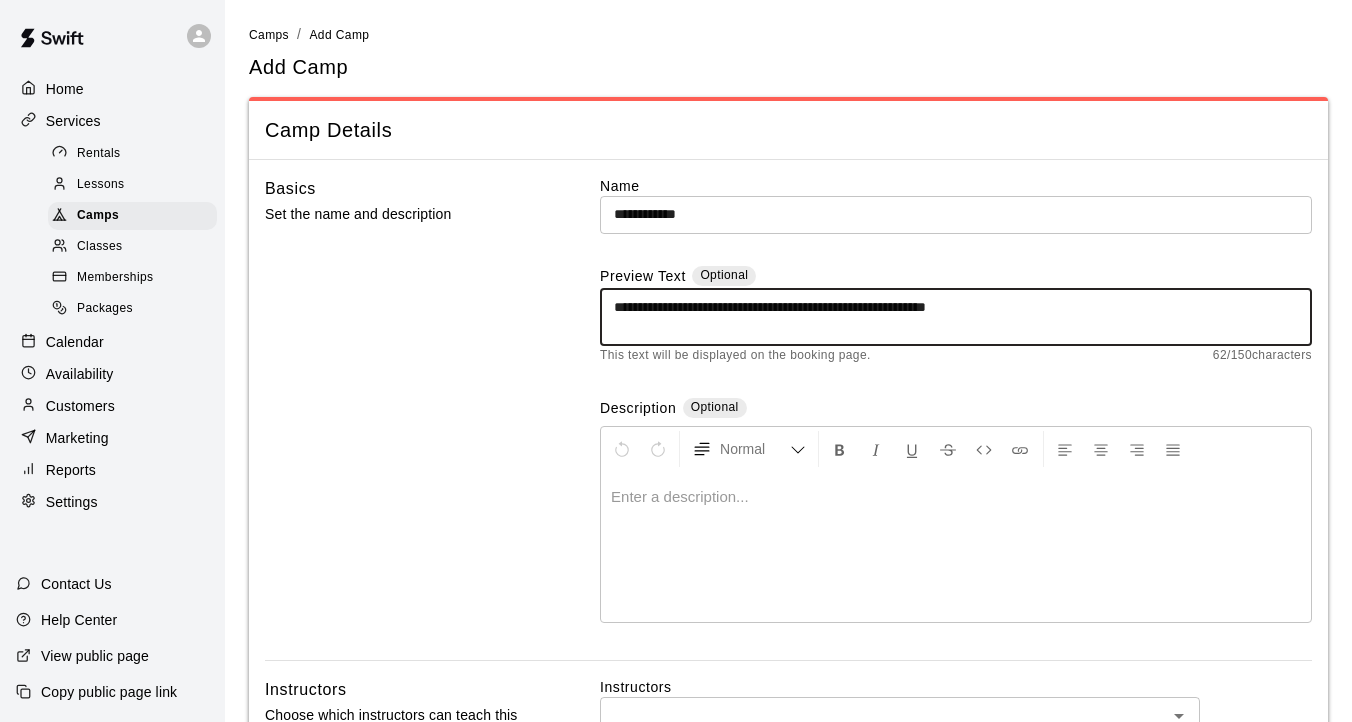 paste on "**********" 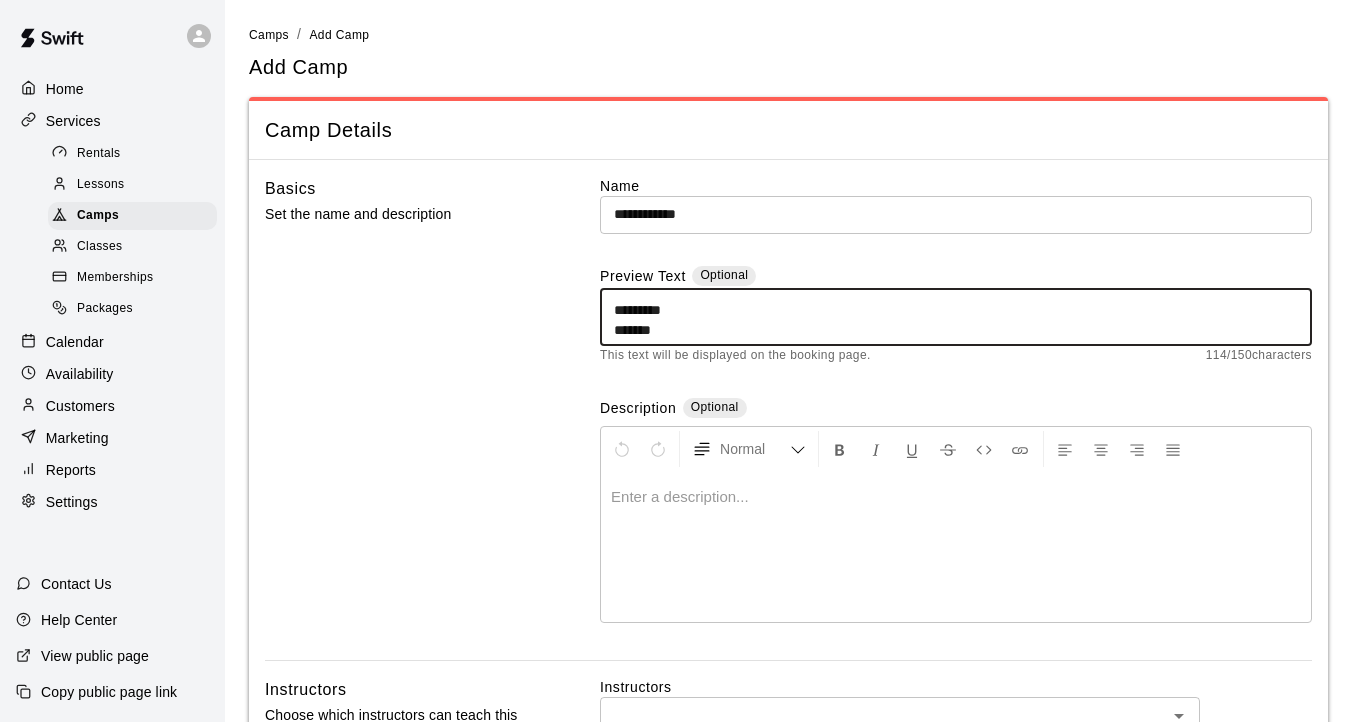 scroll, scrollTop: 45, scrollLeft: 0, axis: vertical 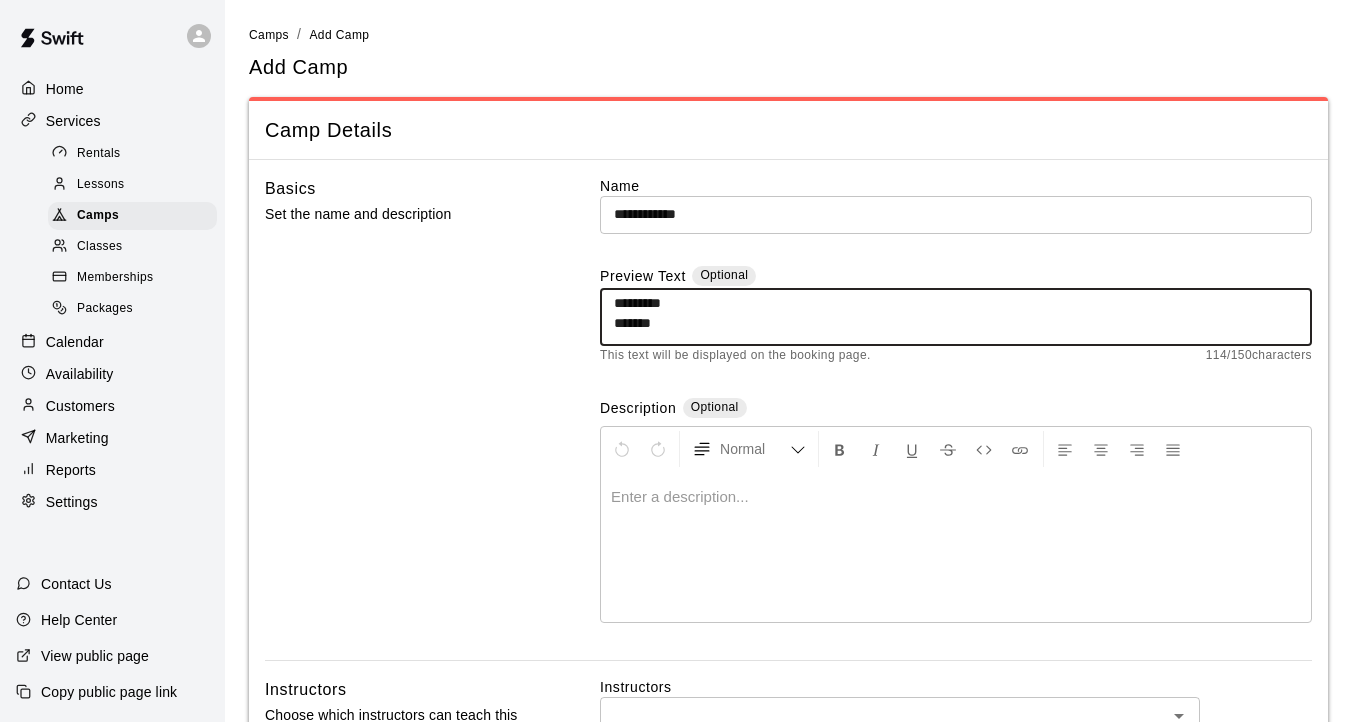 click on "**********" at bounding box center (956, 317) 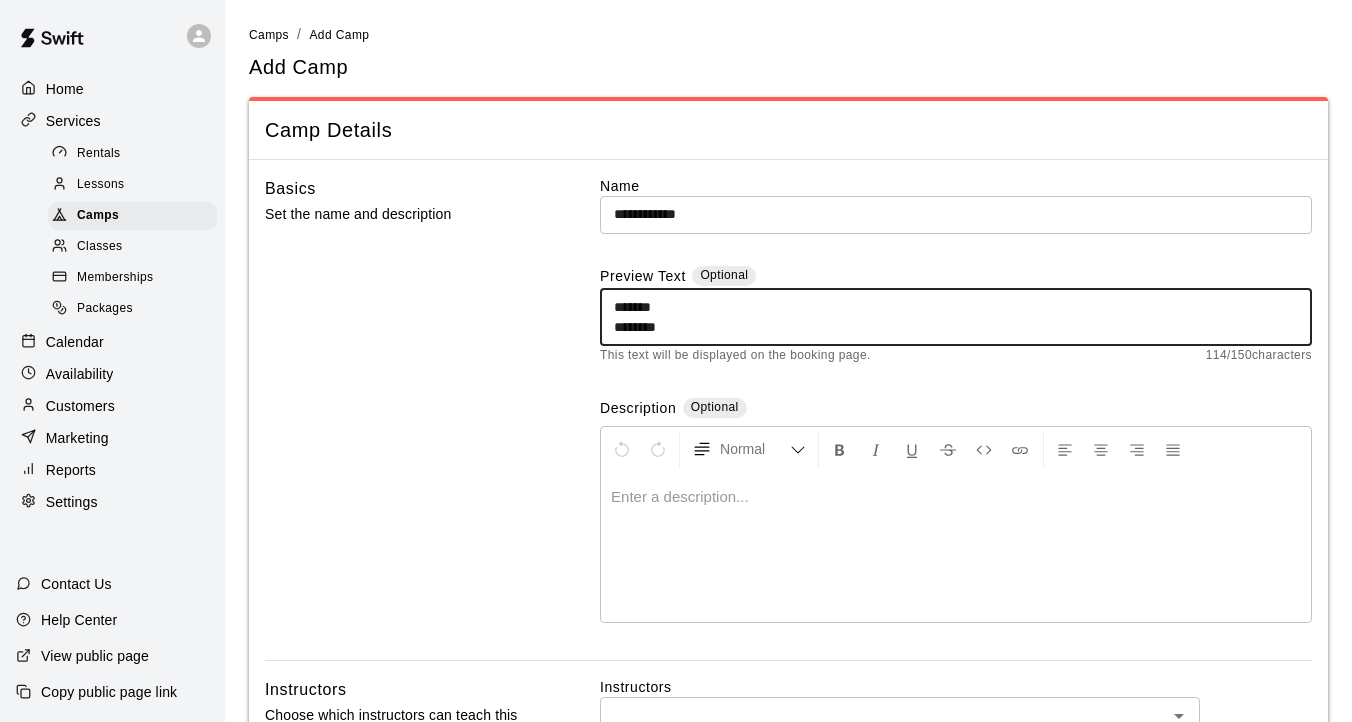 scroll, scrollTop: 21, scrollLeft: 0, axis: vertical 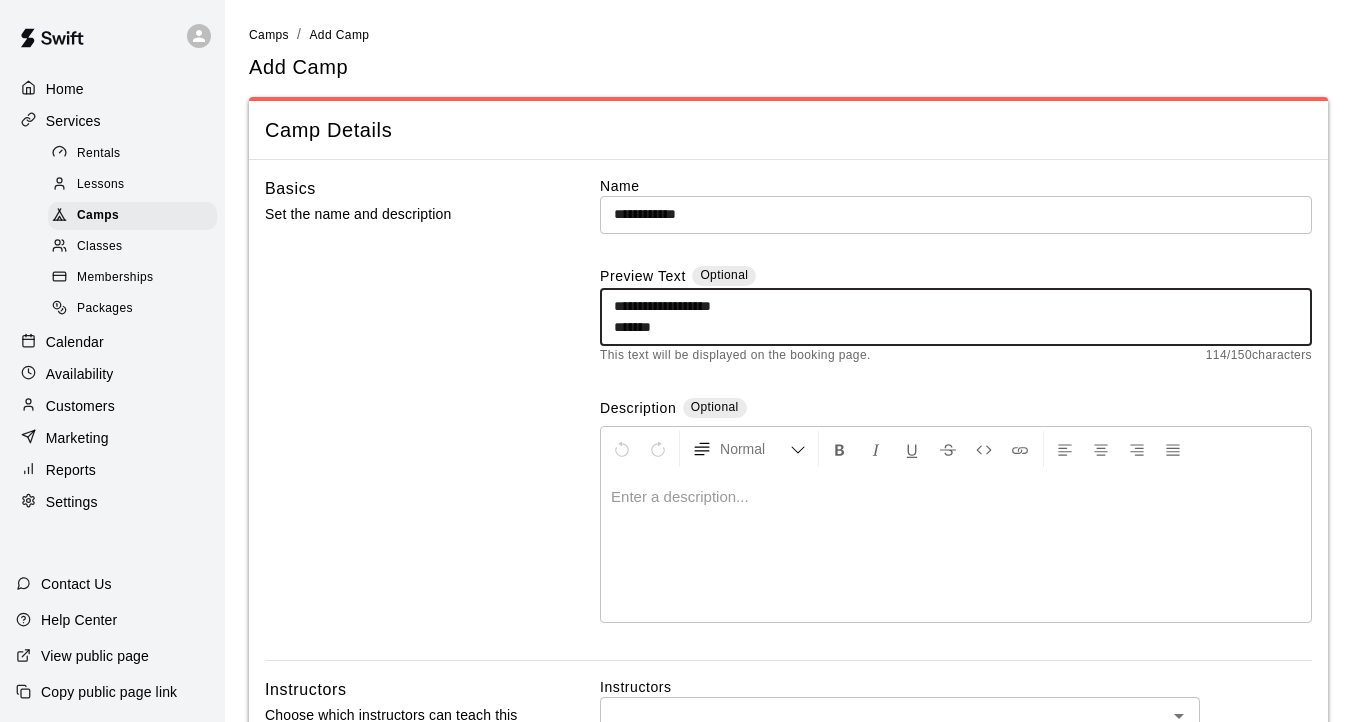 click on "**********" at bounding box center (956, 317) 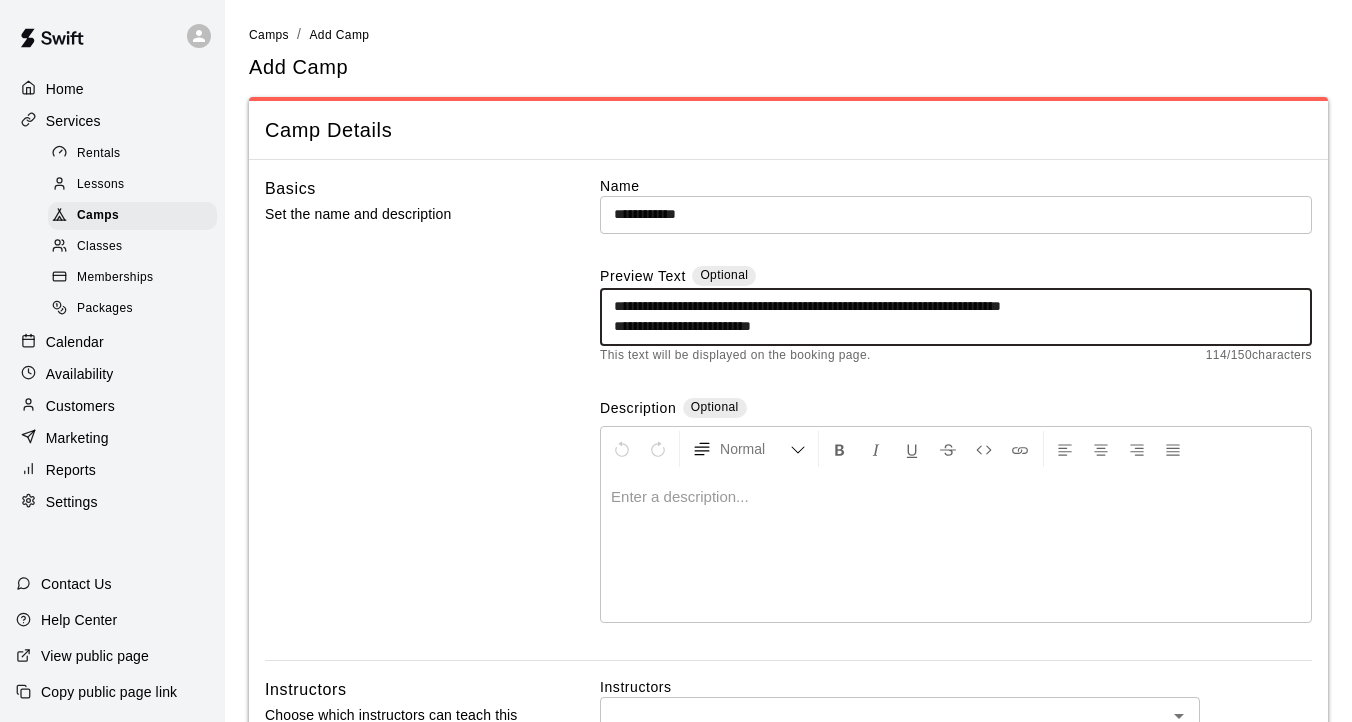 scroll, scrollTop: 20, scrollLeft: 0, axis: vertical 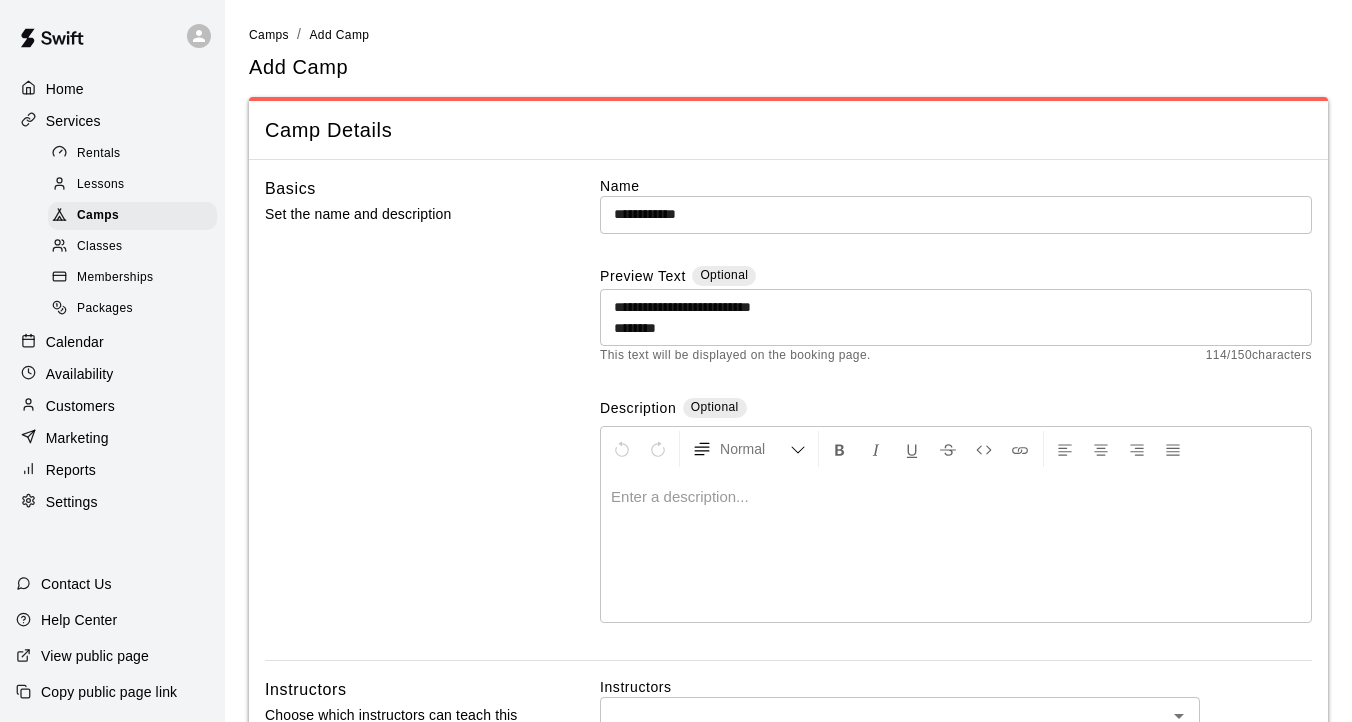 click on "**********" at bounding box center [956, 317] 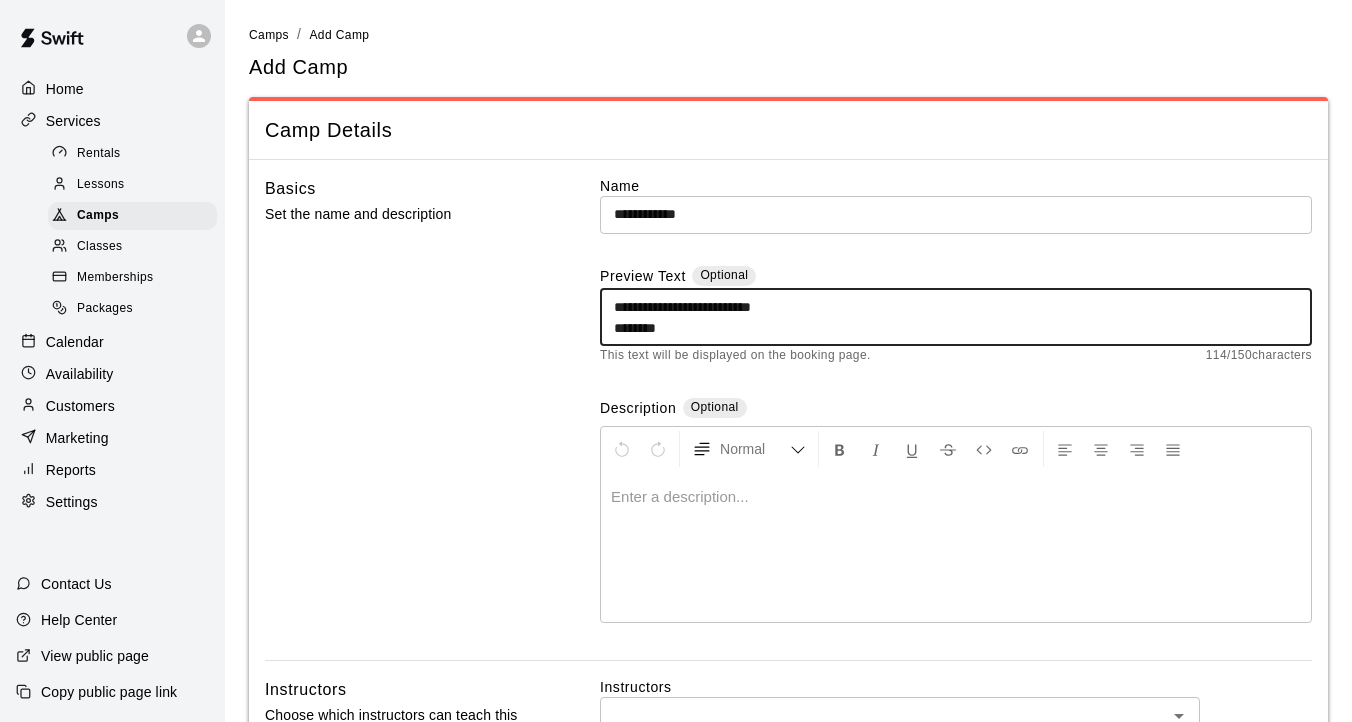 click on "**********" at bounding box center (956, 317) 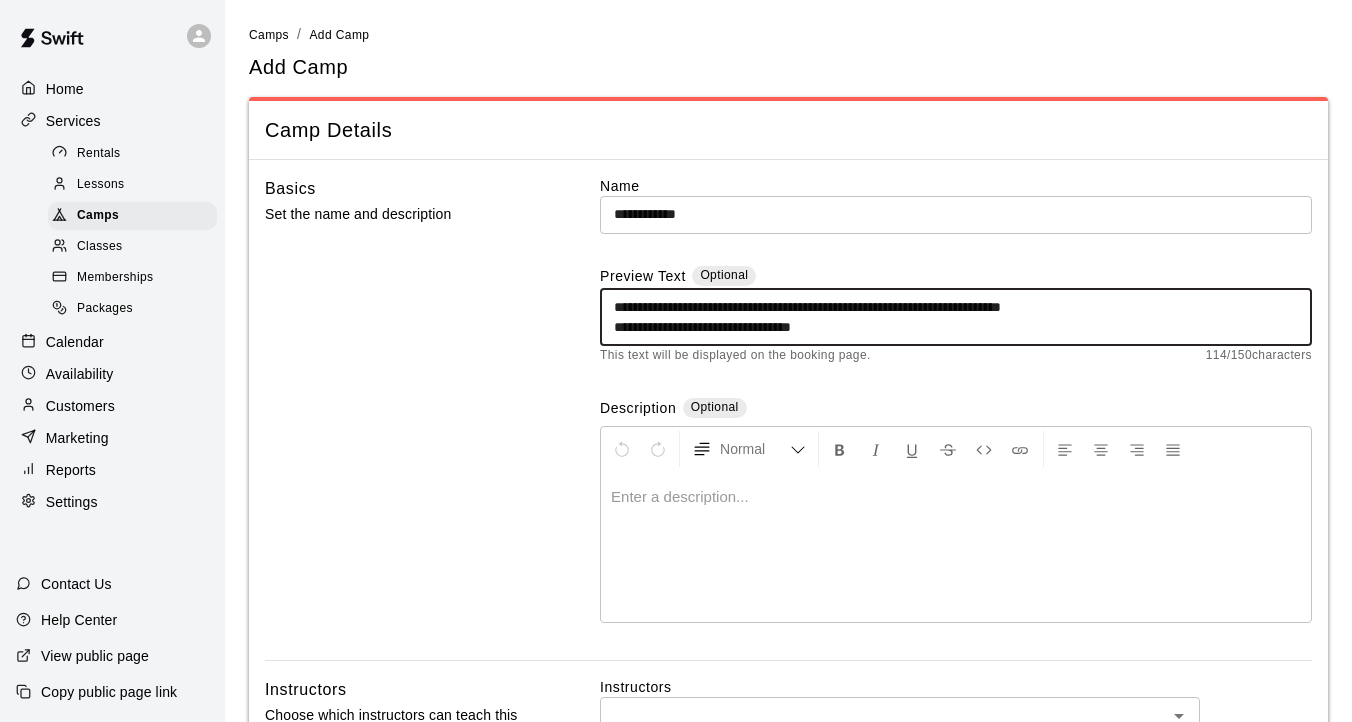 scroll, scrollTop: 0, scrollLeft: 0, axis: both 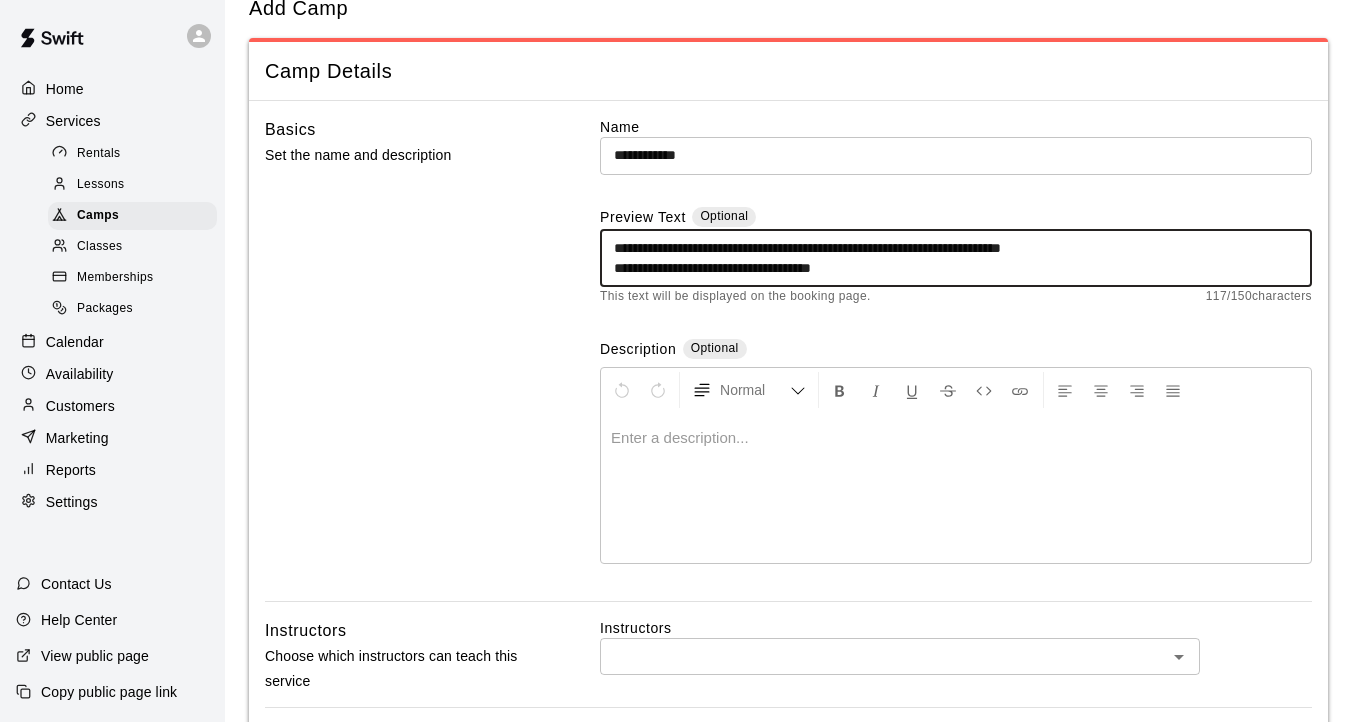 click on "**********" at bounding box center [956, 258] 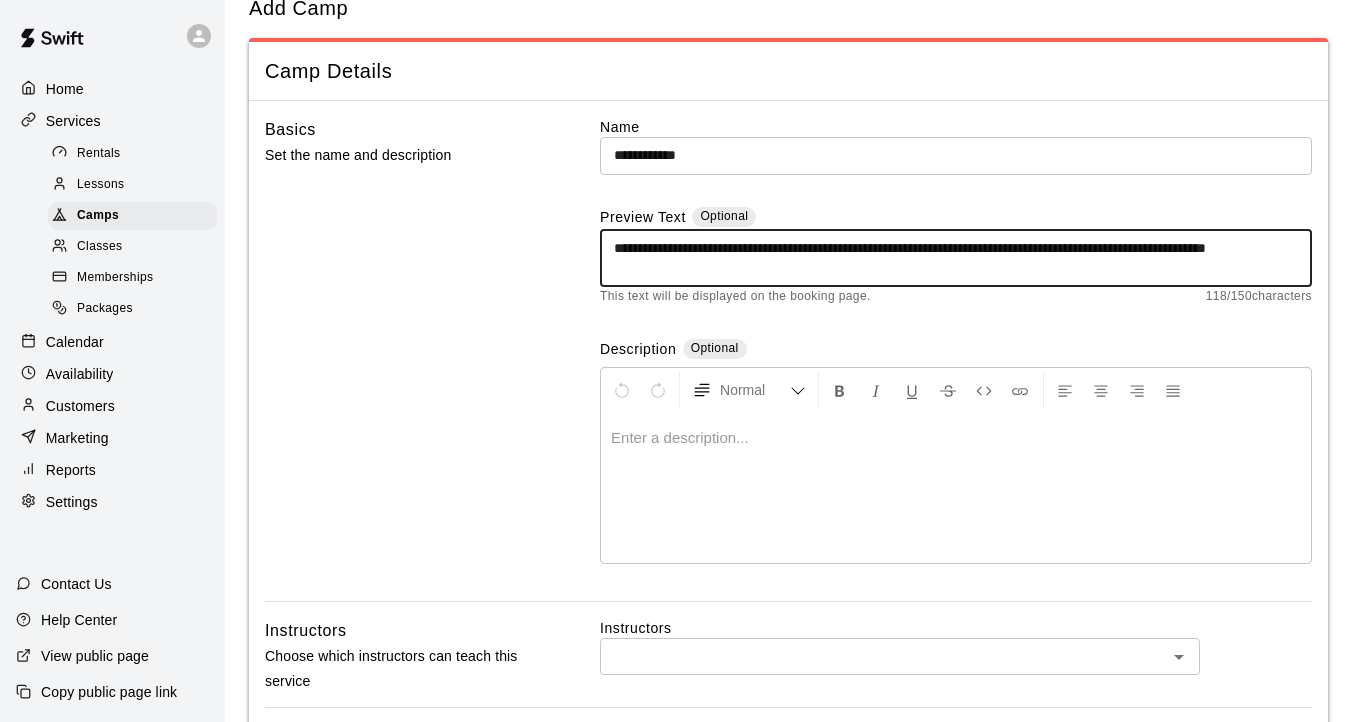 click on "**********" at bounding box center (956, 258) 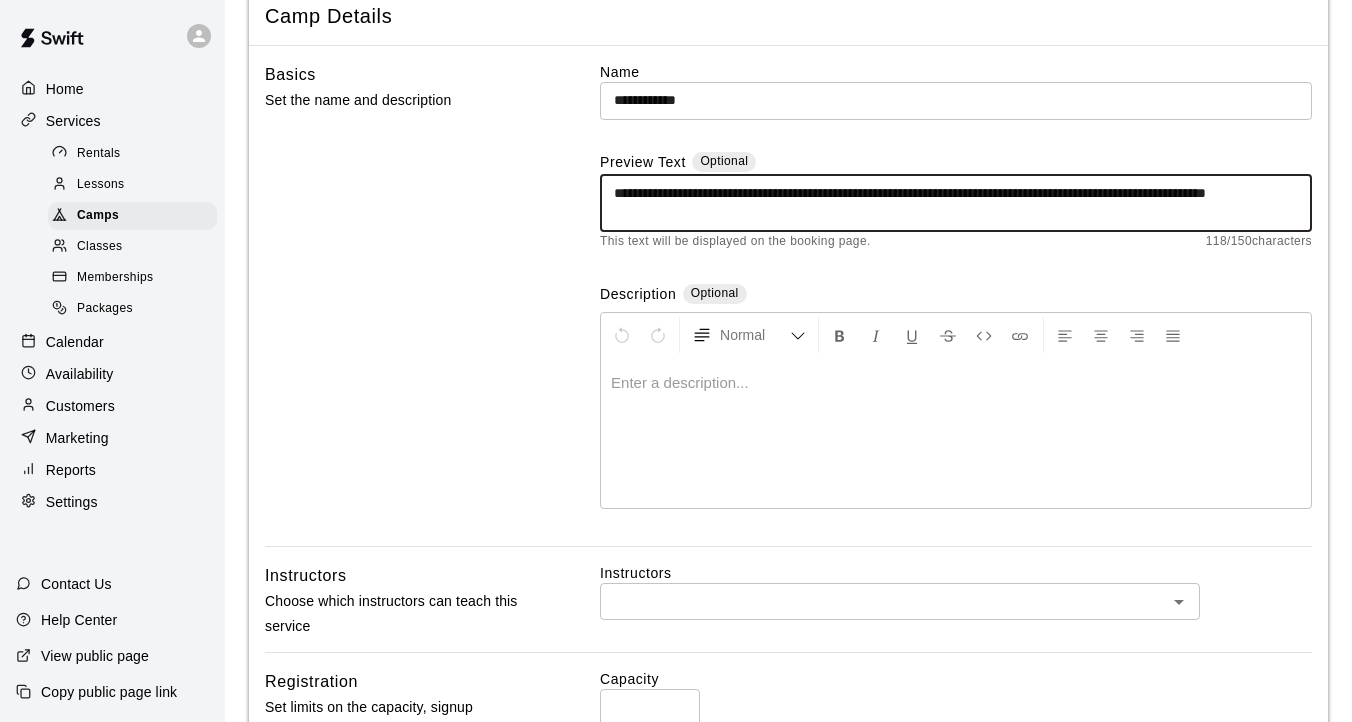 scroll, scrollTop: 105, scrollLeft: 0, axis: vertical 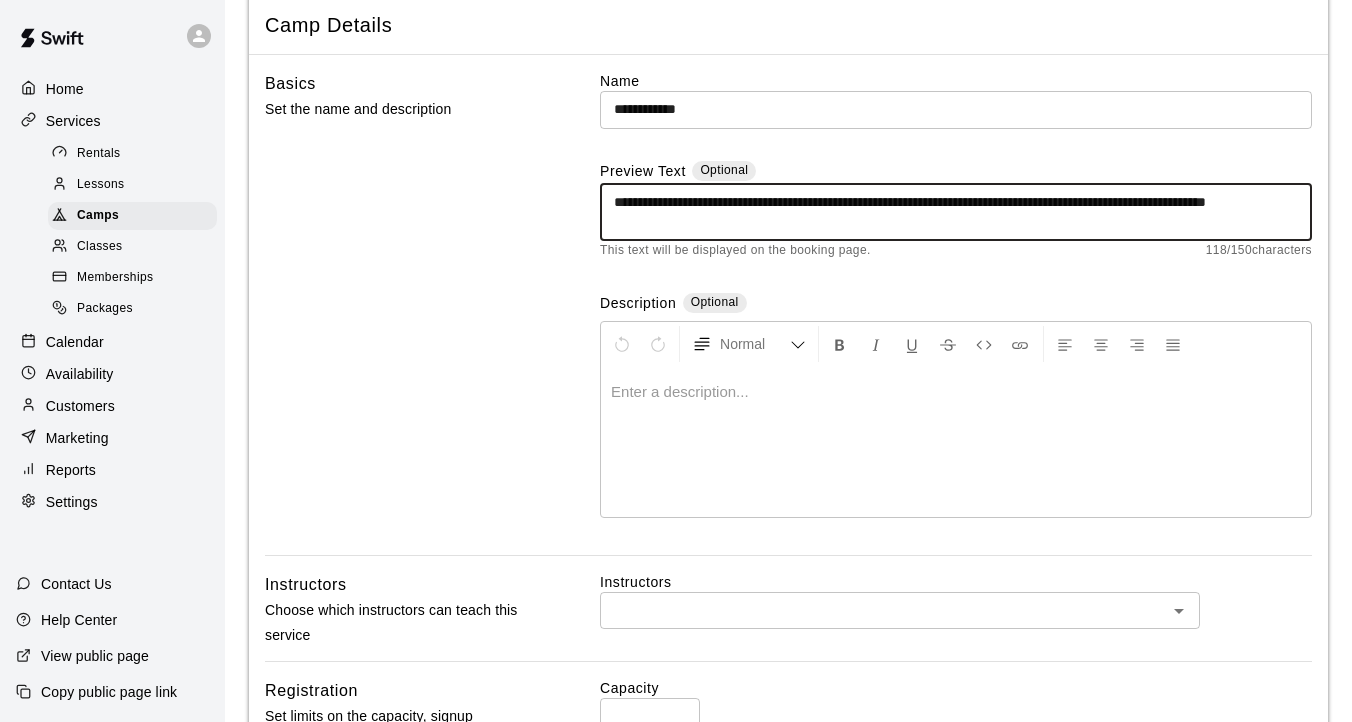 type on "**********" 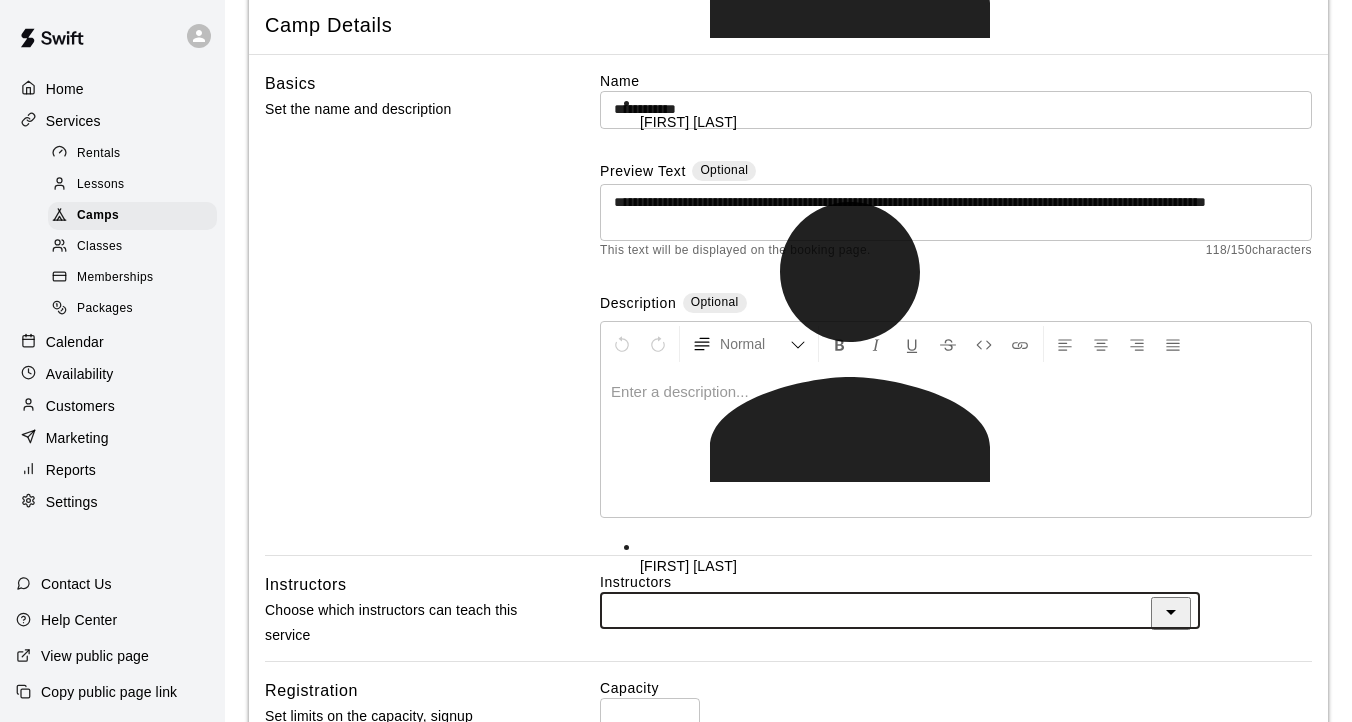 click on "[FIRST] [LAST]" at bounding box center [920, 566] 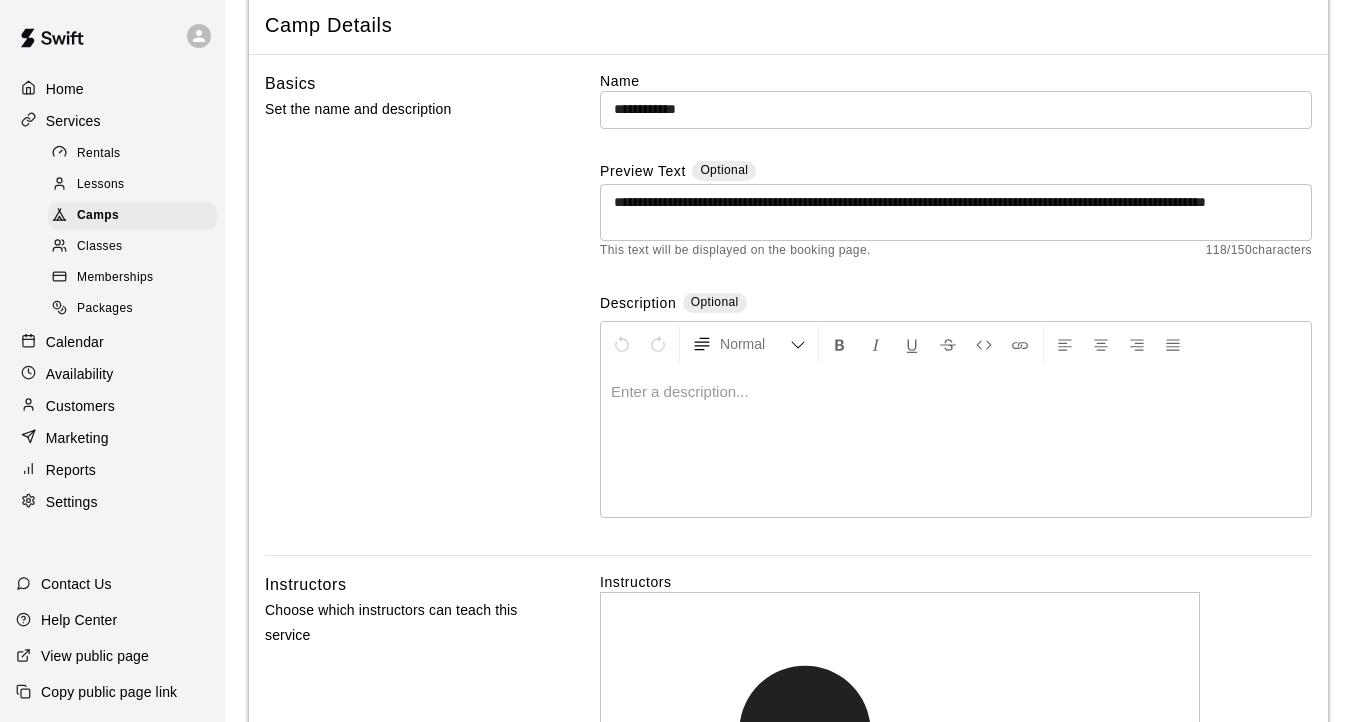 type on "**" 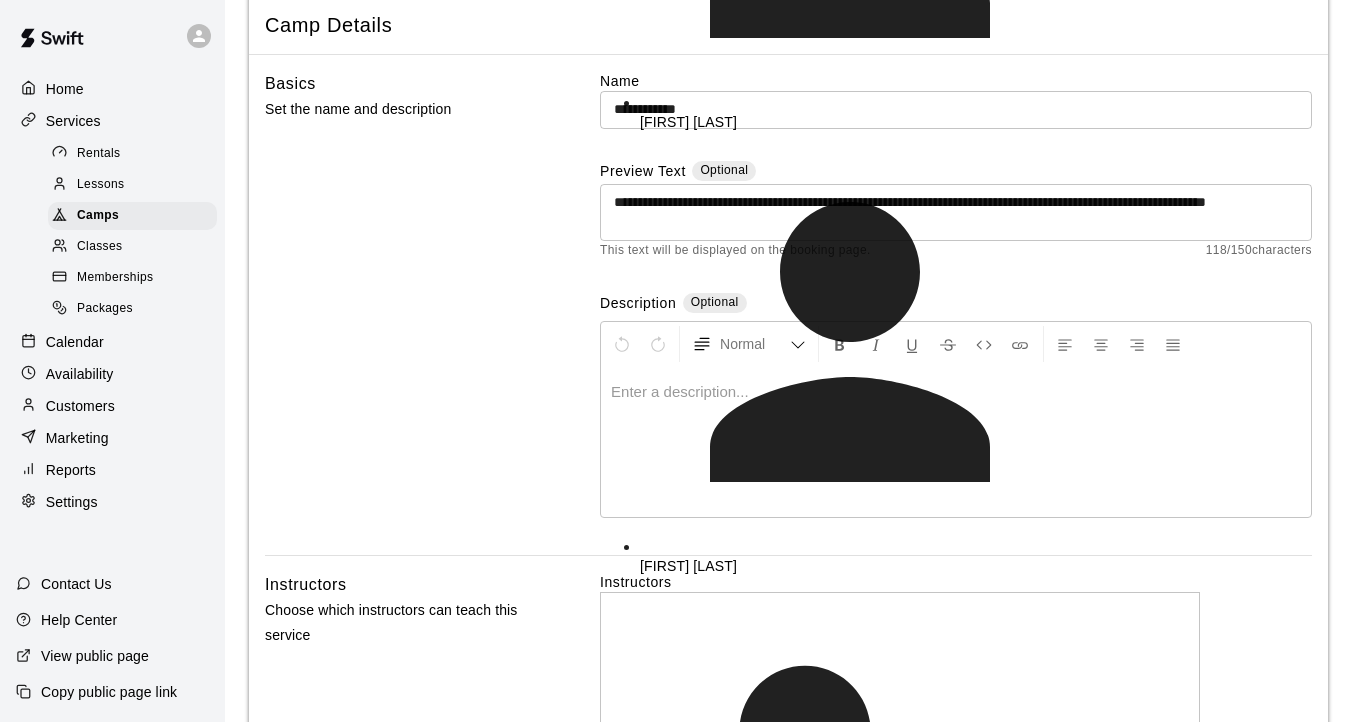 type on "***" 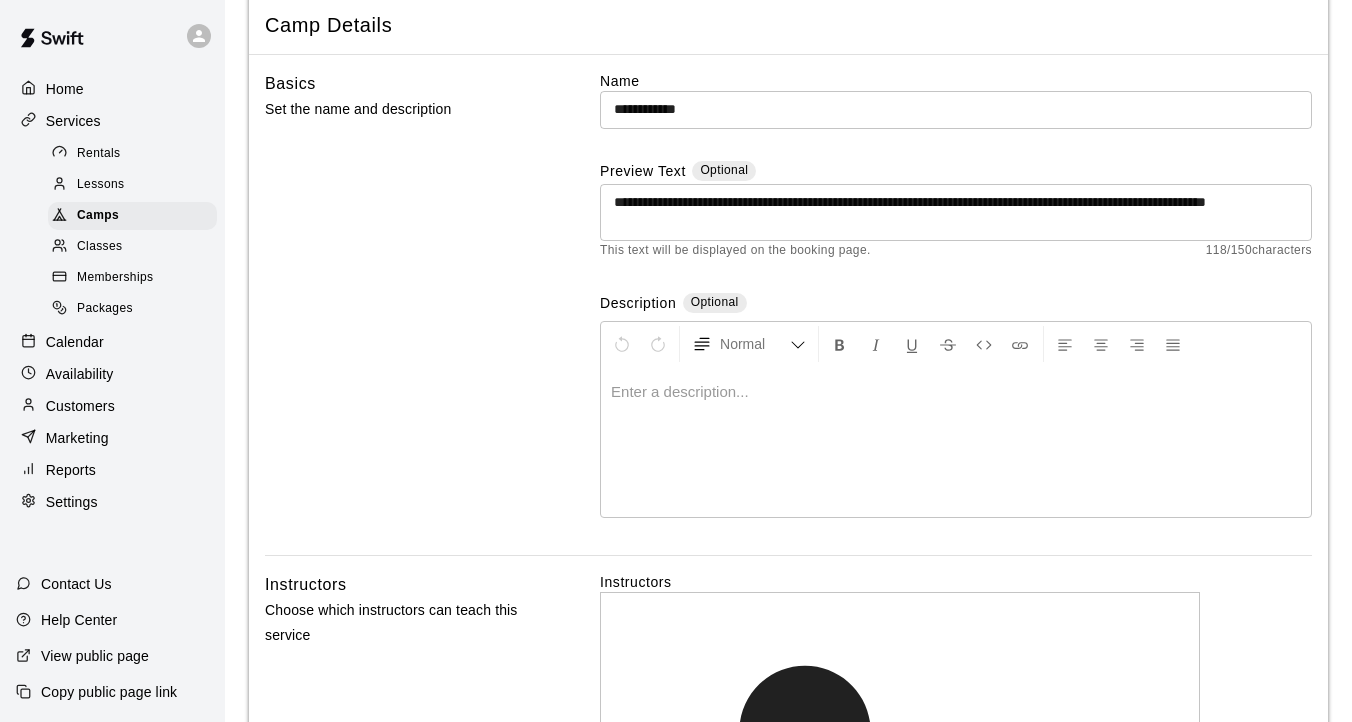 click on "[FIRST] [LAST]" at bounding box center [920, 1090] 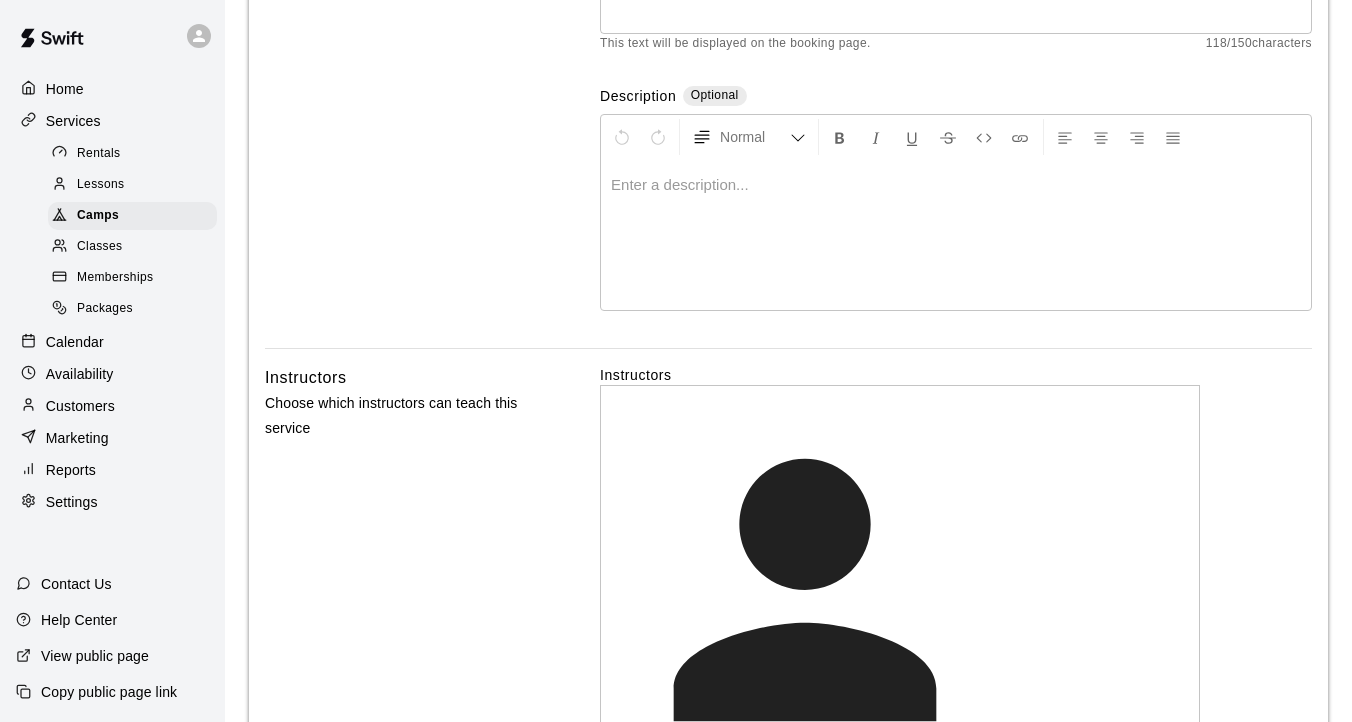 scroll, scrollTop: 330, scrollLeft: 0, axis: vertical 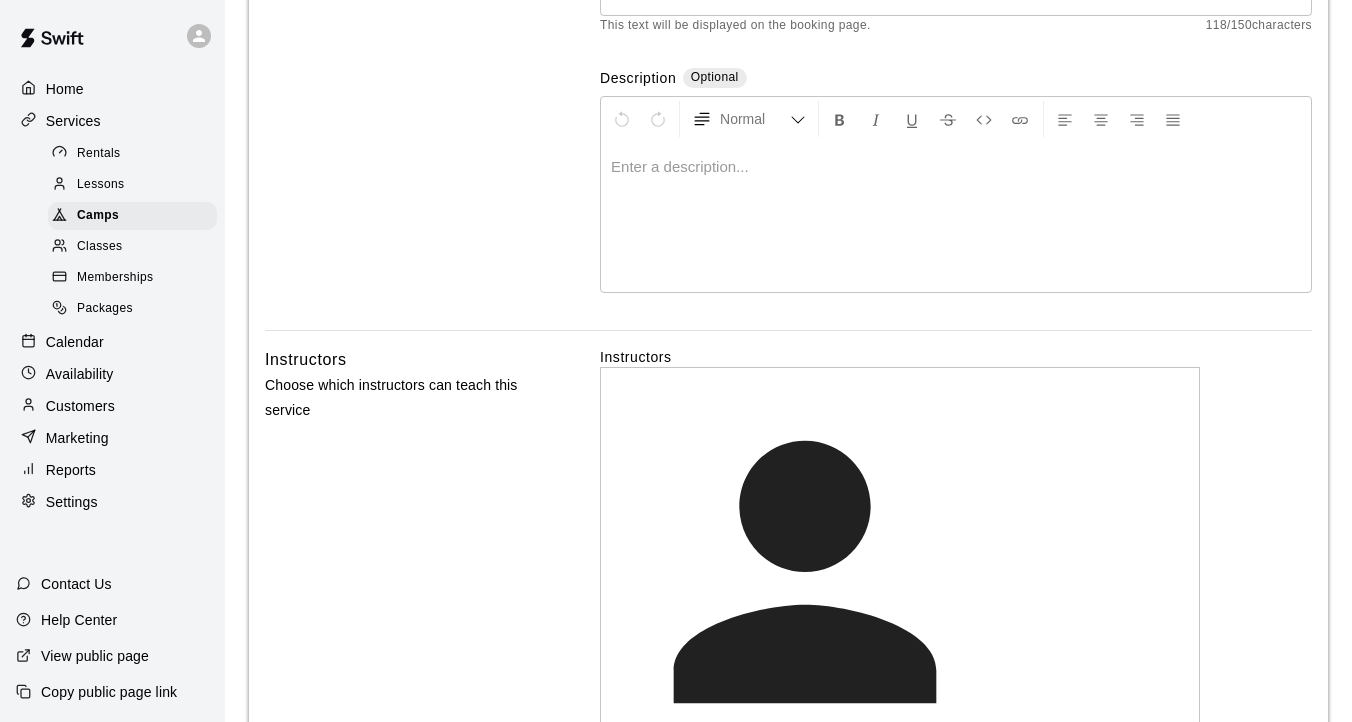 click on "*" at bounding box center [650, 1268] 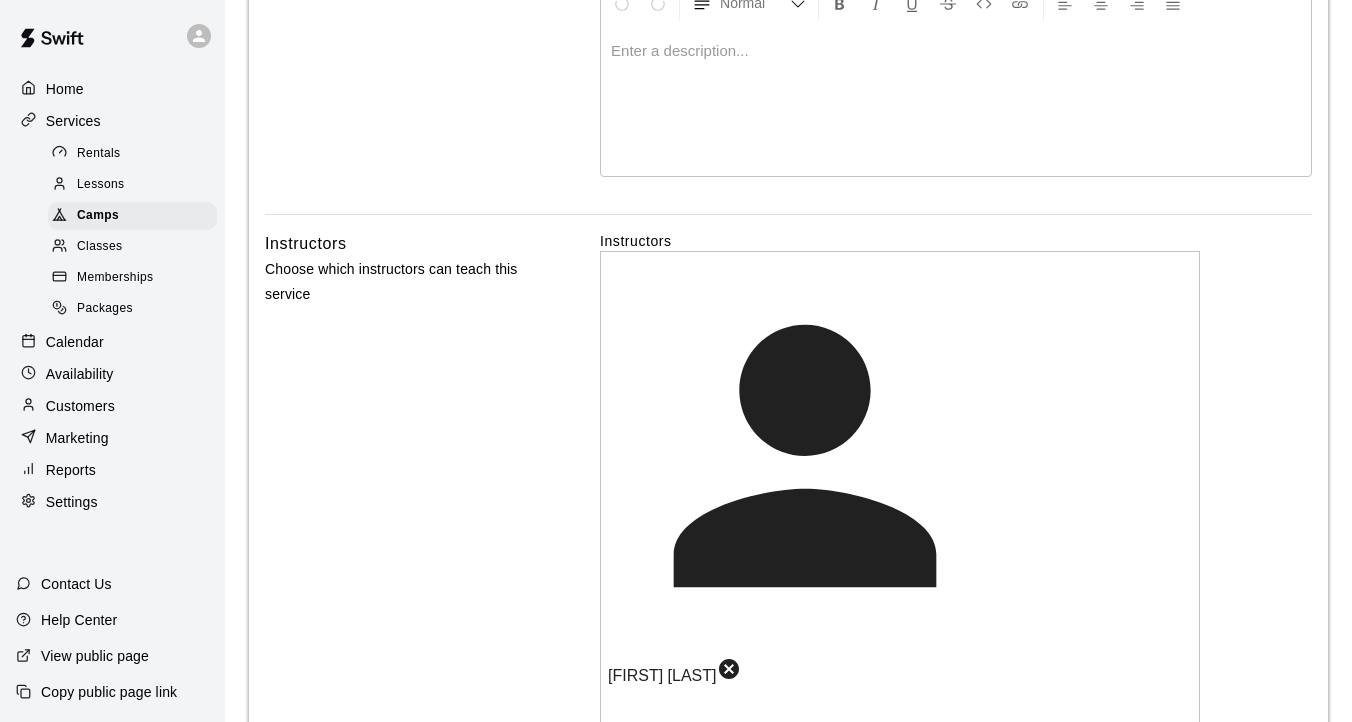 scroll, scrollTop: 467, scrollLeft: 0, axis: vertical 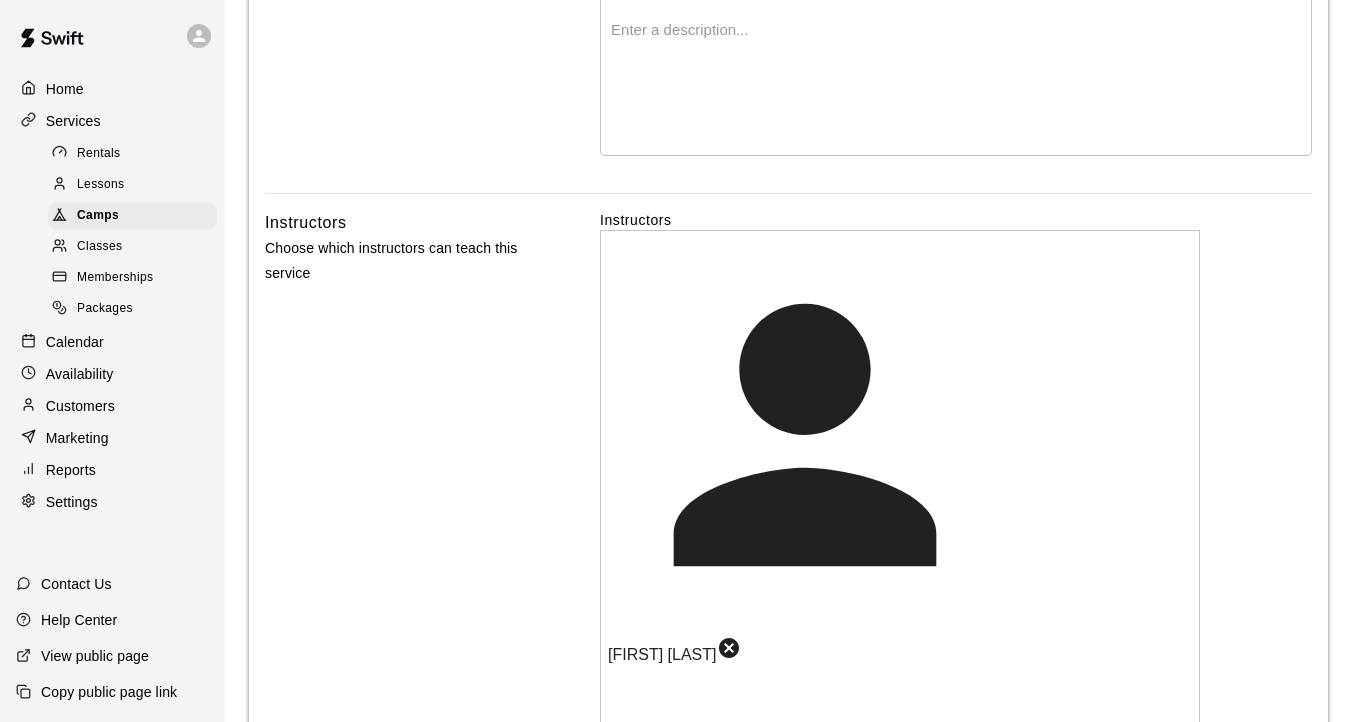 click on "**********" at bounding box center (676, 669) 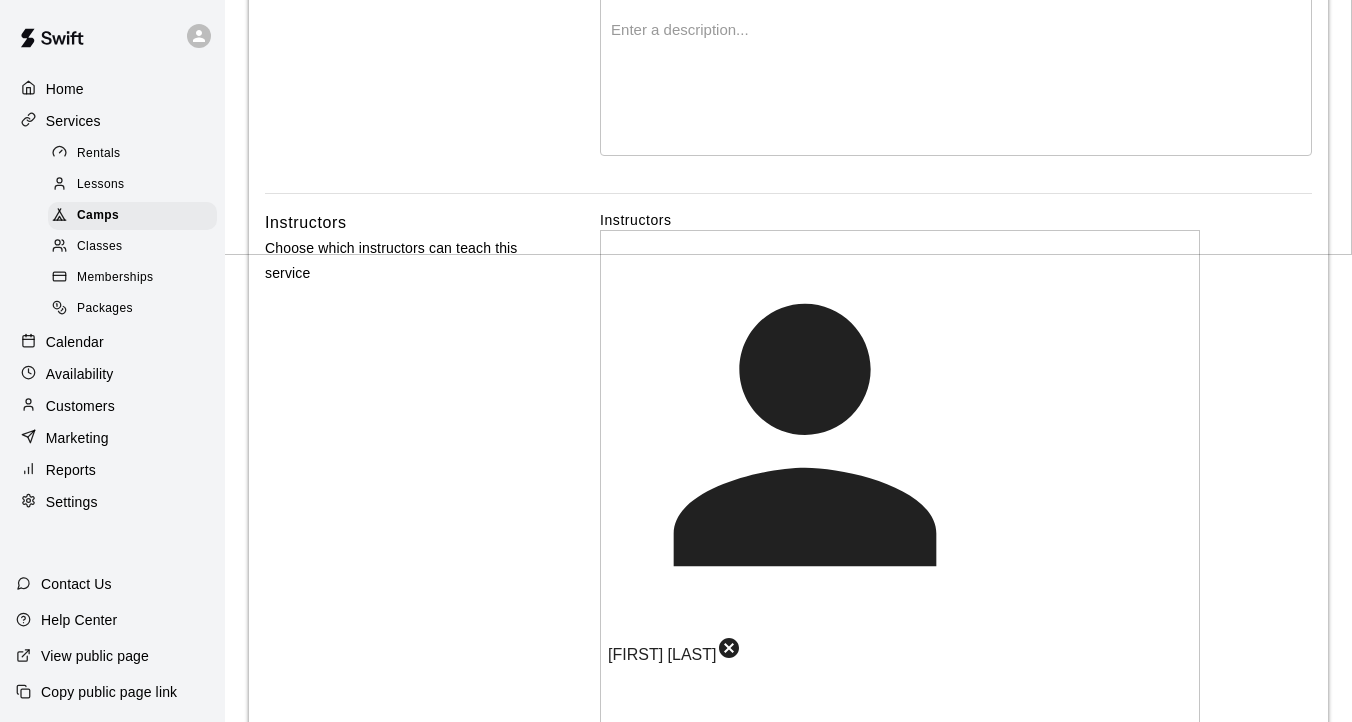 click on "Capacity ** ​ Status Specify whether the  camp  is open and available to book on your booking page. Open **** ​ Sign-Up Deadline Optional ​ Leave blank if you don't want to set a sign-up deadline" at bounding box center [956, 1269] 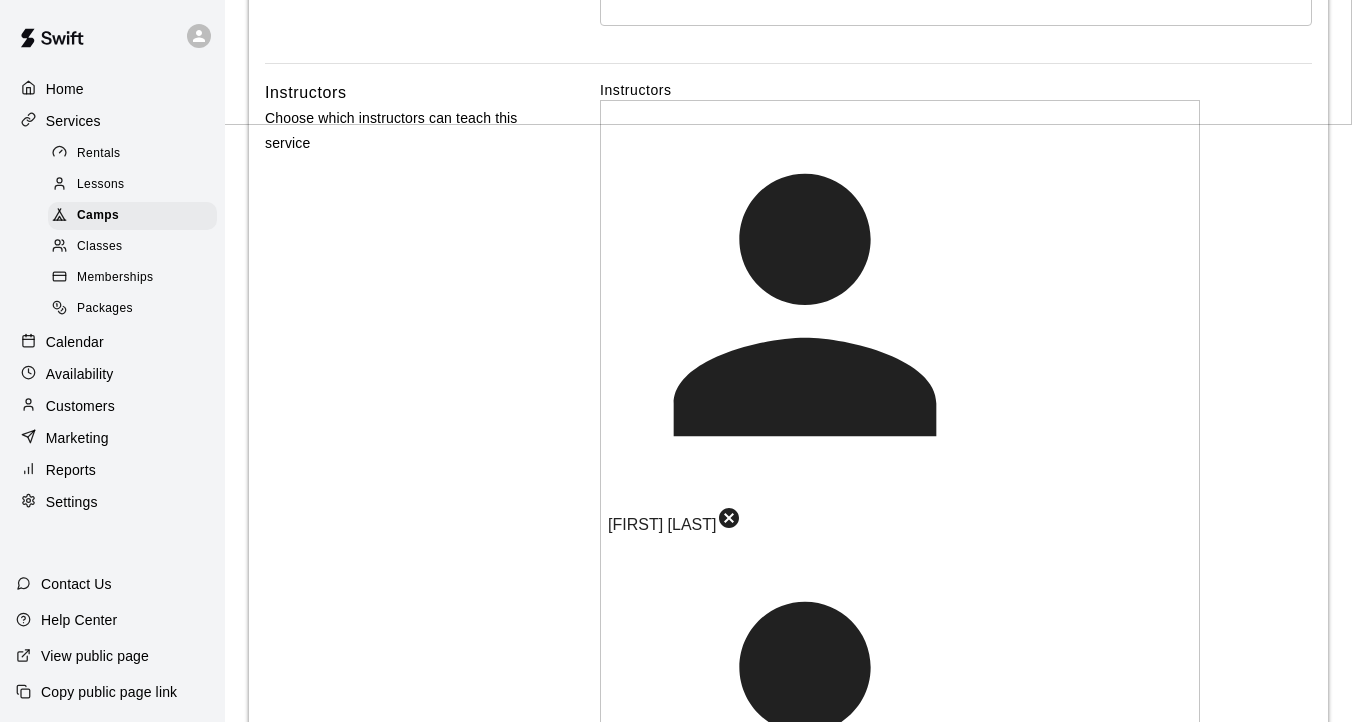 scroll, scrollTop: 600, scrollLeft: 0, axis: vertical 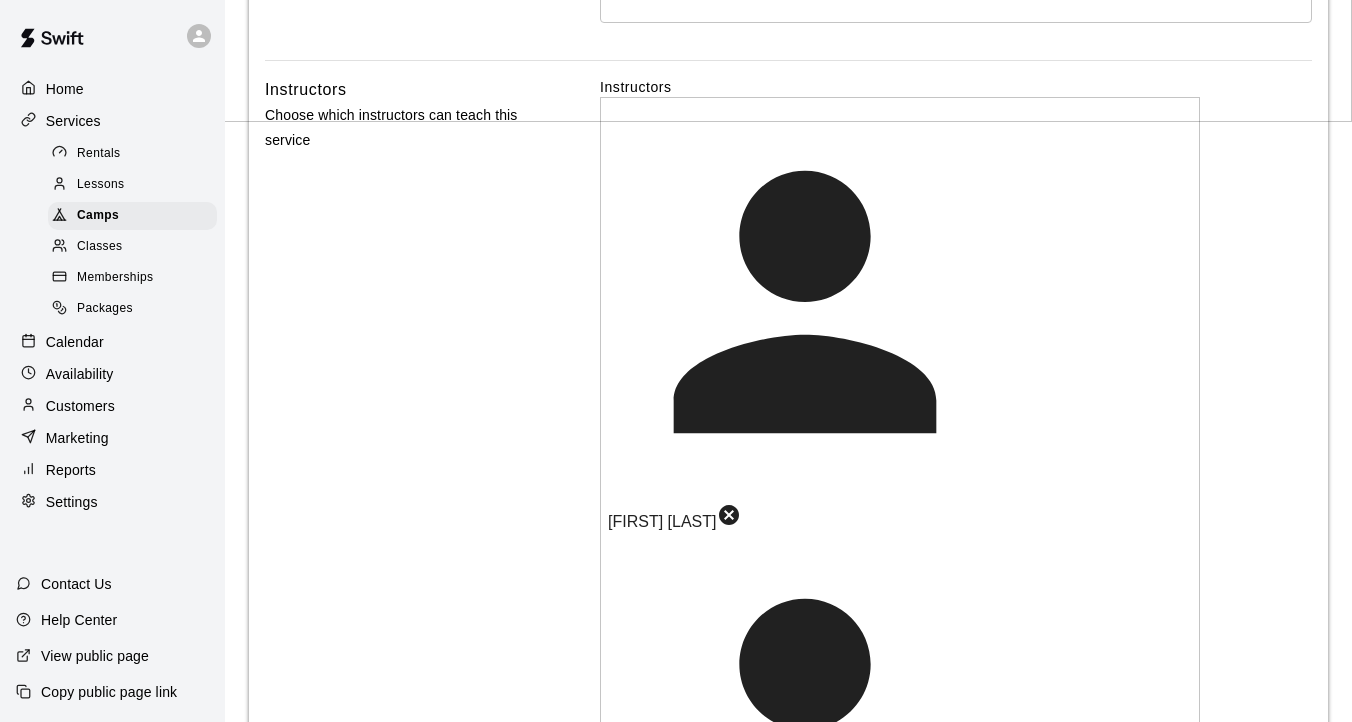 type on "**********" 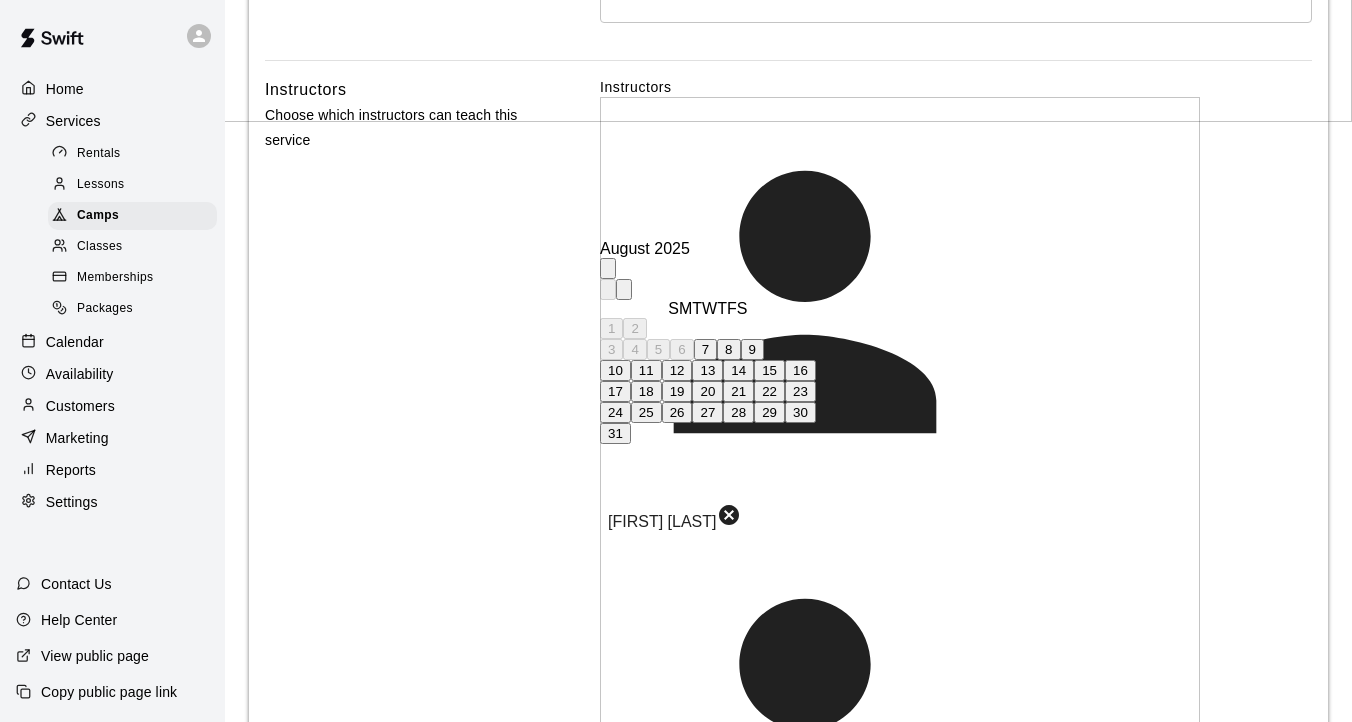 click on "Sign-Up Deadline Optional ​ Leave blank if you don't want to set a sign-up deadline" at bounding box center (956, 1220) 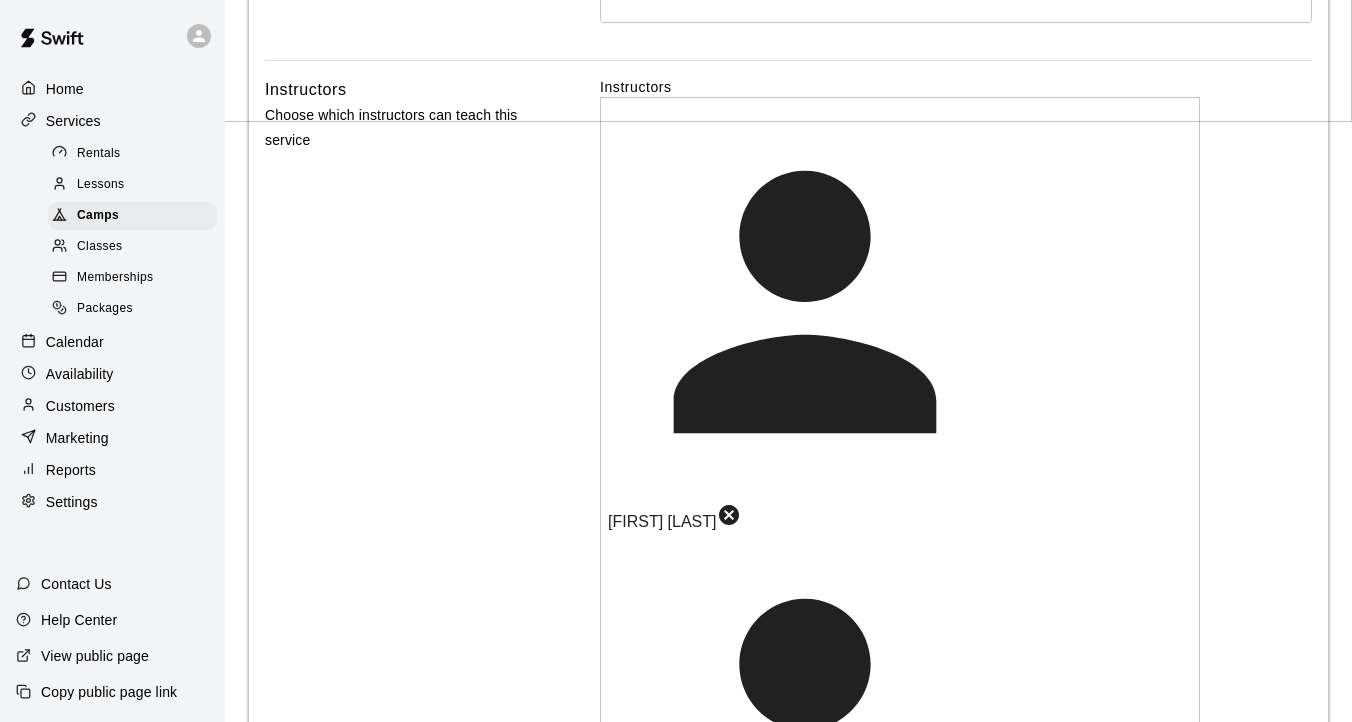 click 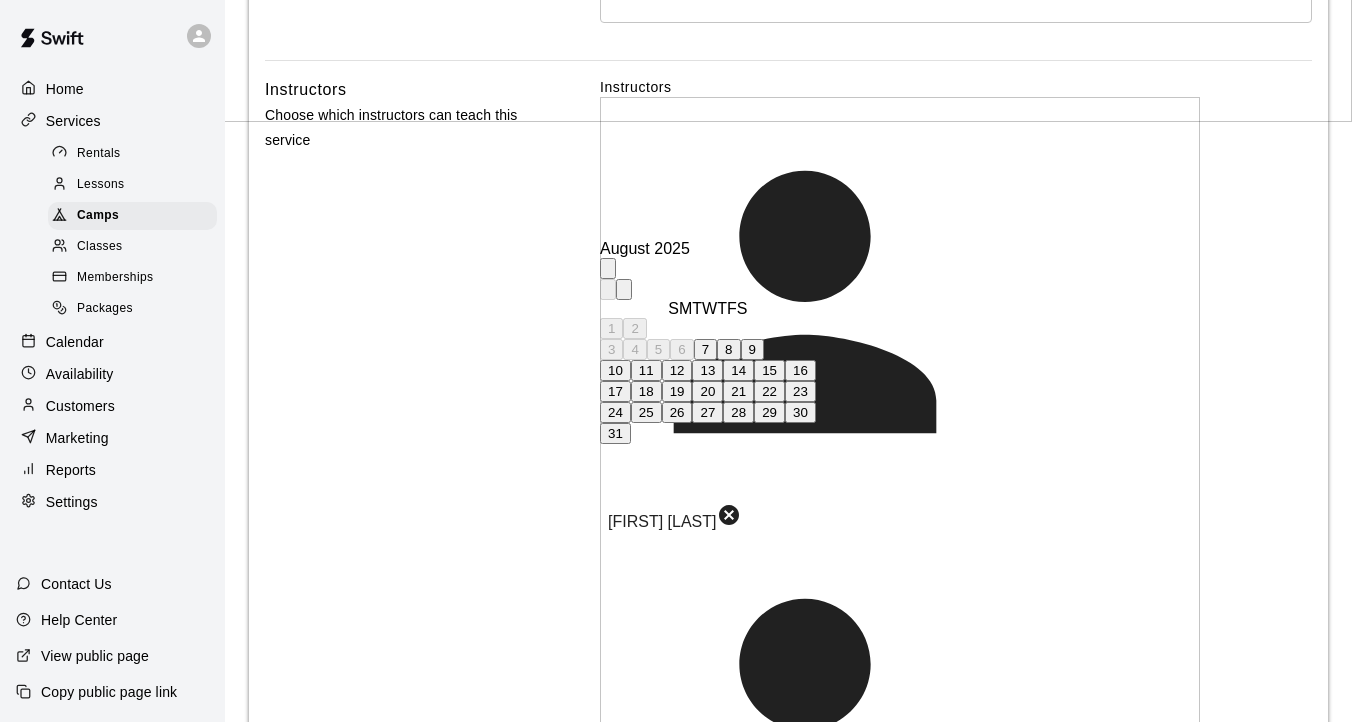 click on "Sign-Up Deadline Optional ​ Leave blank if you don't want to set a sign-up deadline" at bounding box center (956, 1220) 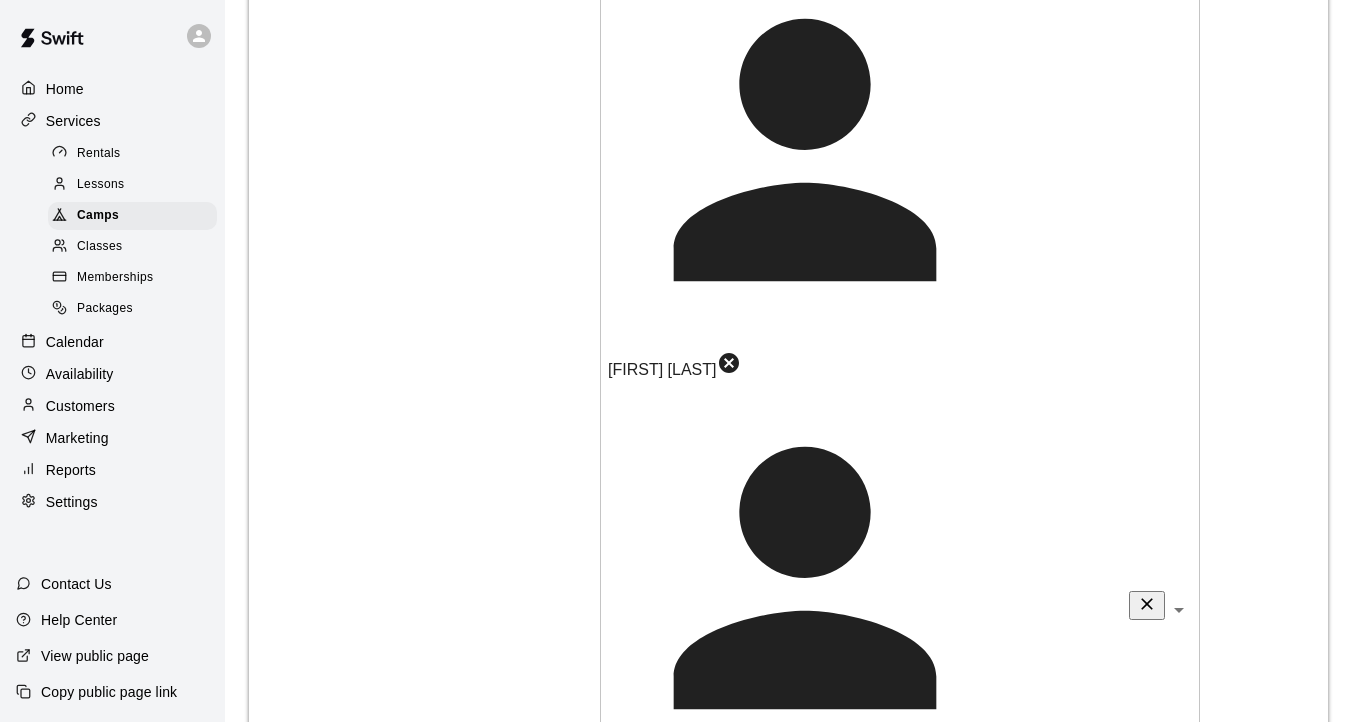 scroll, scrollTop: 819, scrollLeft: 0, axis: vertical 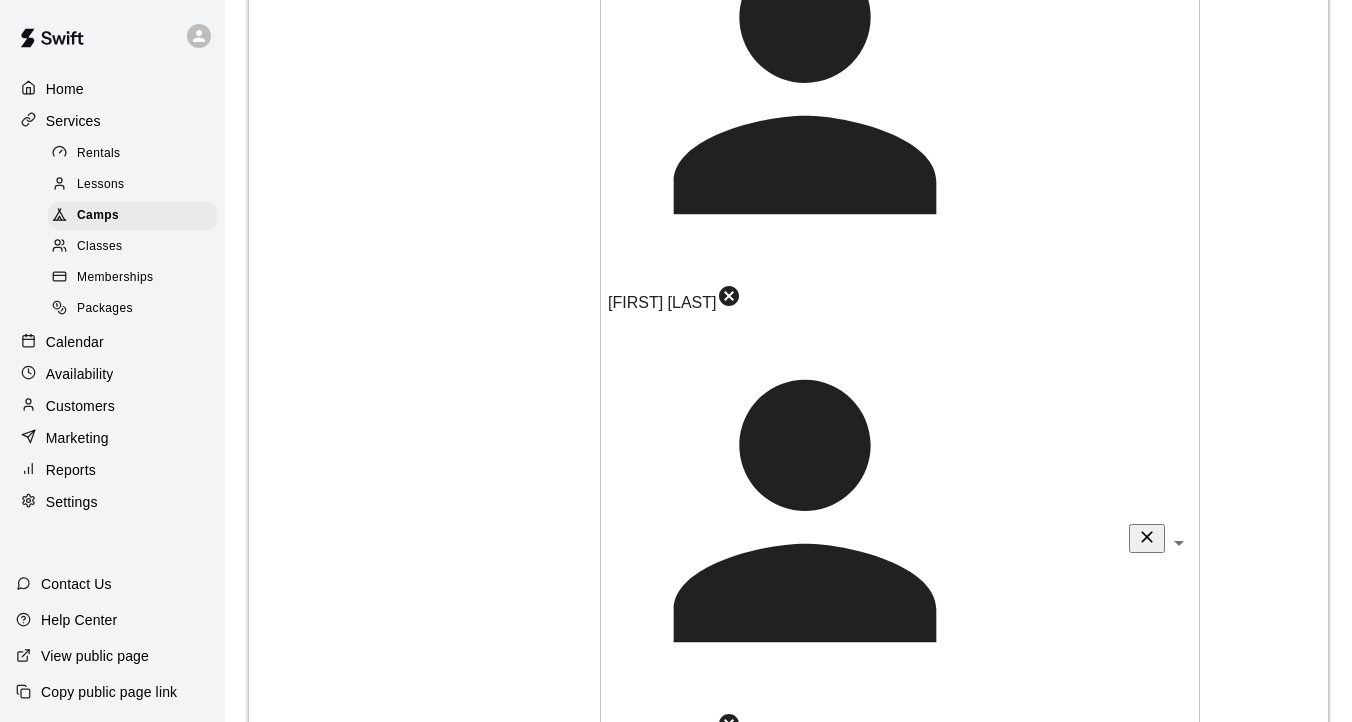 click on "Add Time" at bounding box center [1262, 1142] 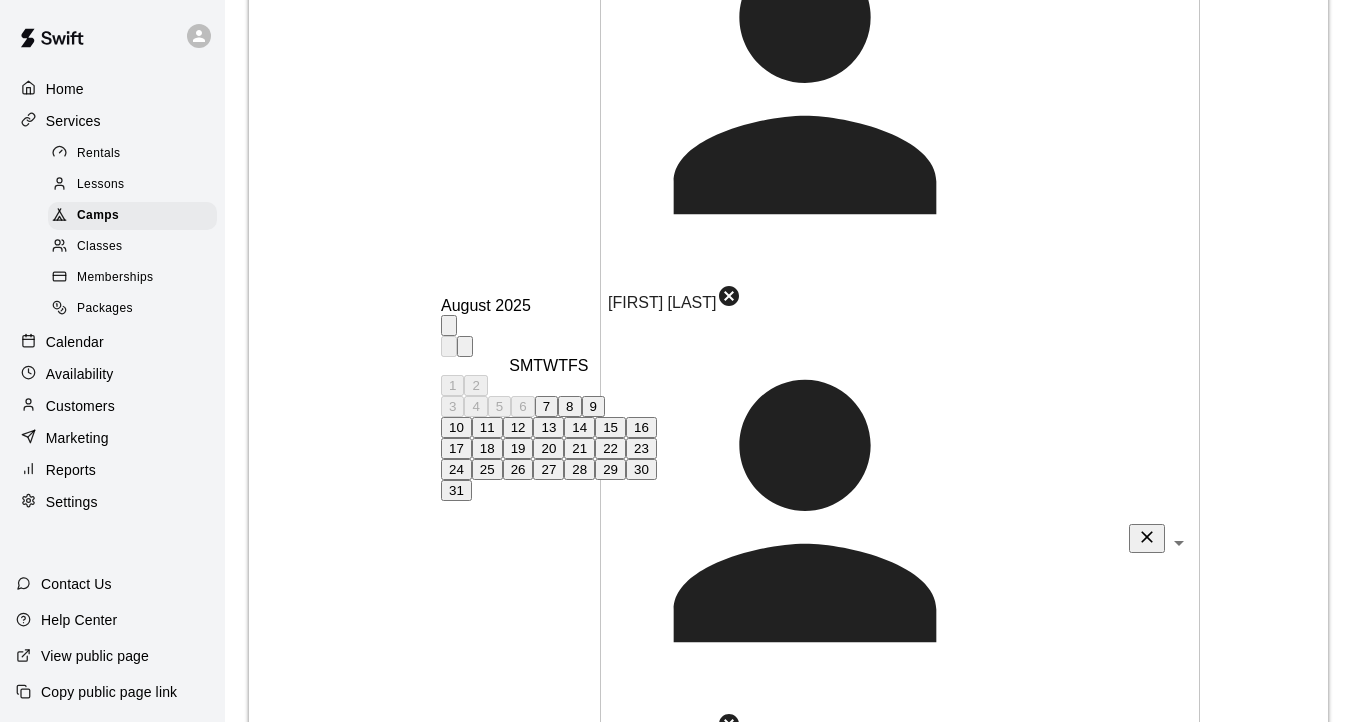 click on "12" at bounding box center [518, 427] 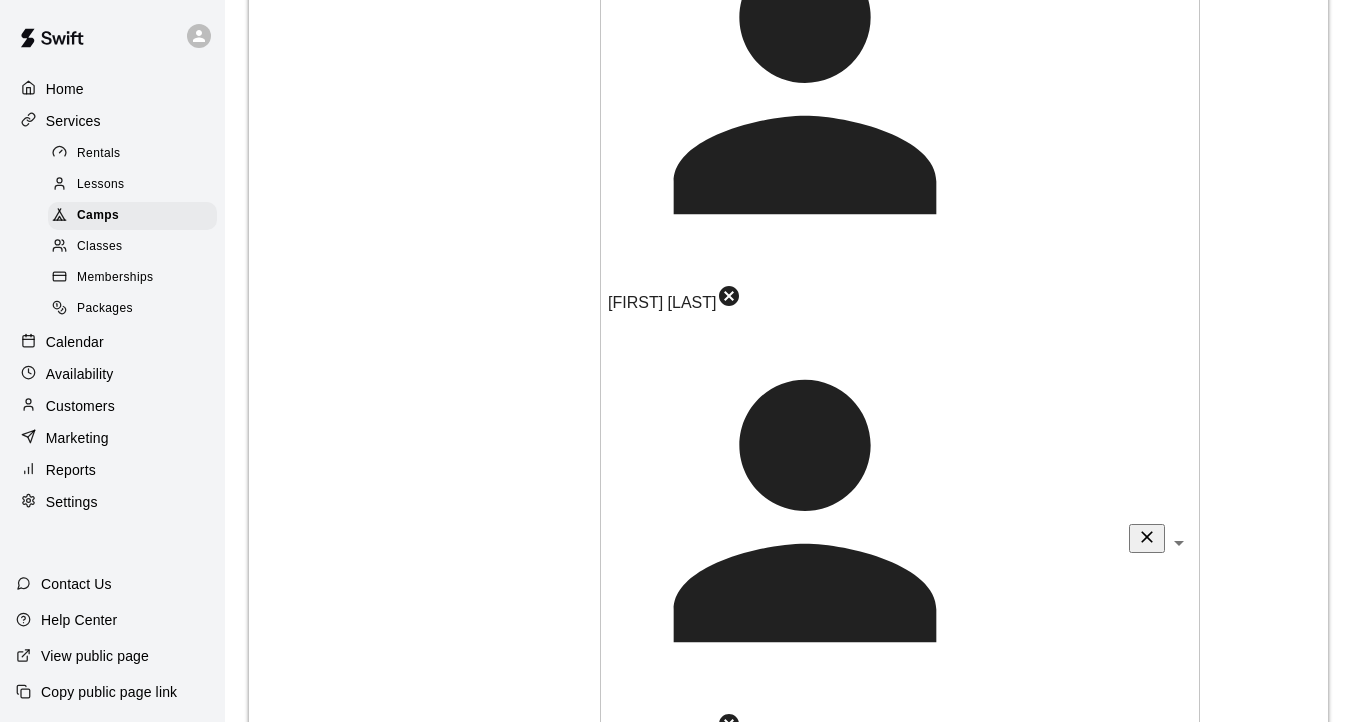 click on "**********" at bounding box center [676, 617] 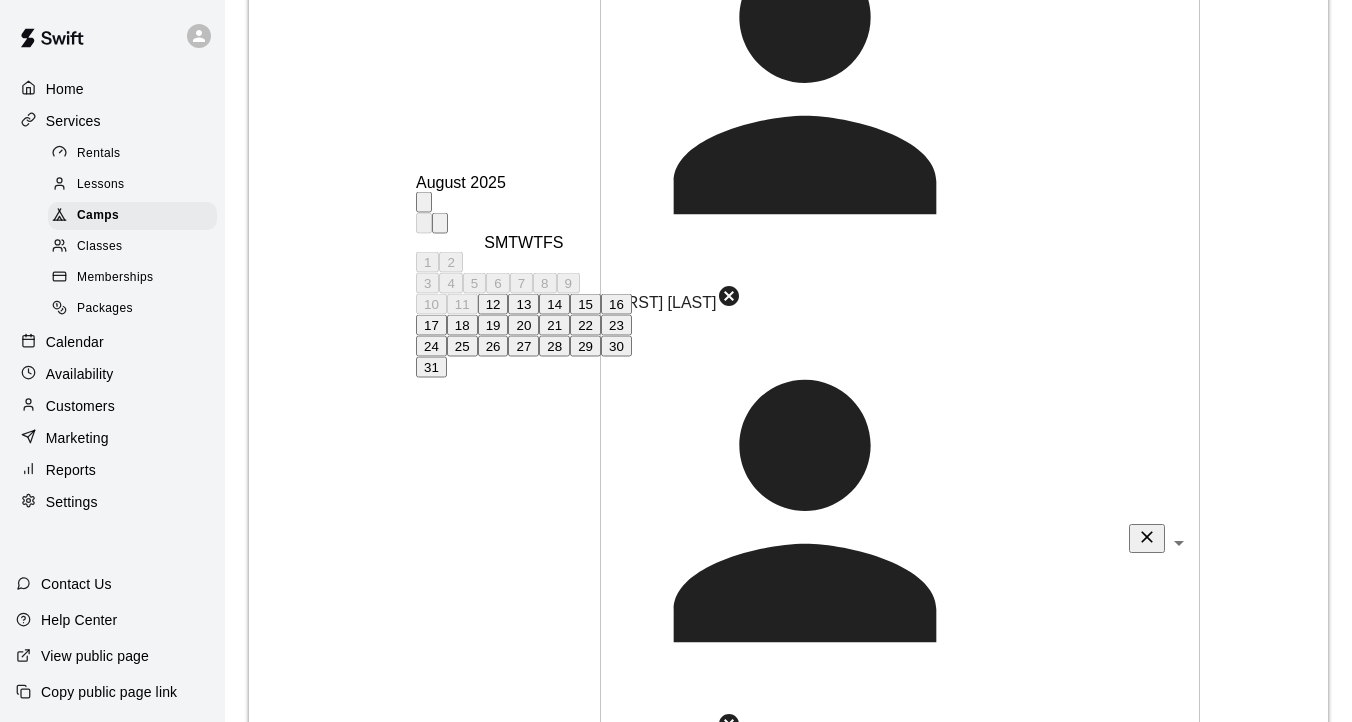 click on "14" at bounding box center [554, 304] 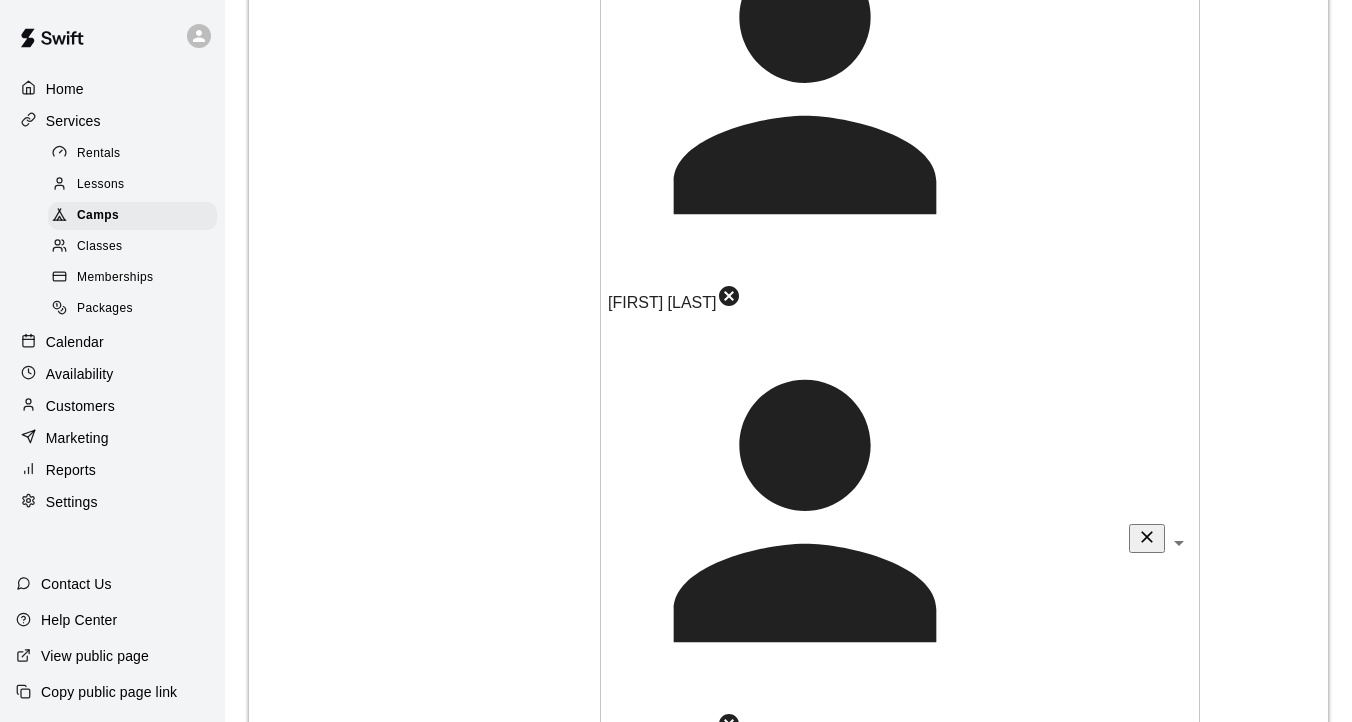 click on "**********" at bounding box center [676, 1971] 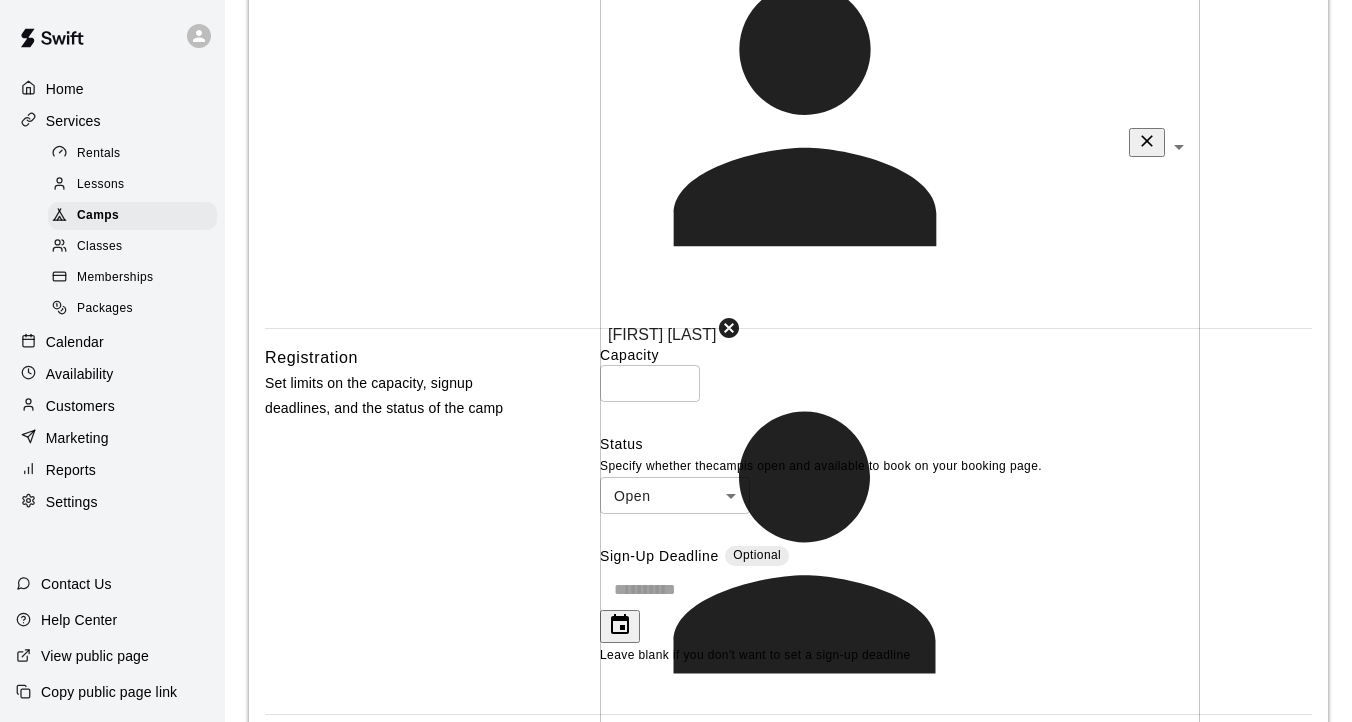 scroll, scrollTop: 1311, scrollLeft: 0, axis: vertical 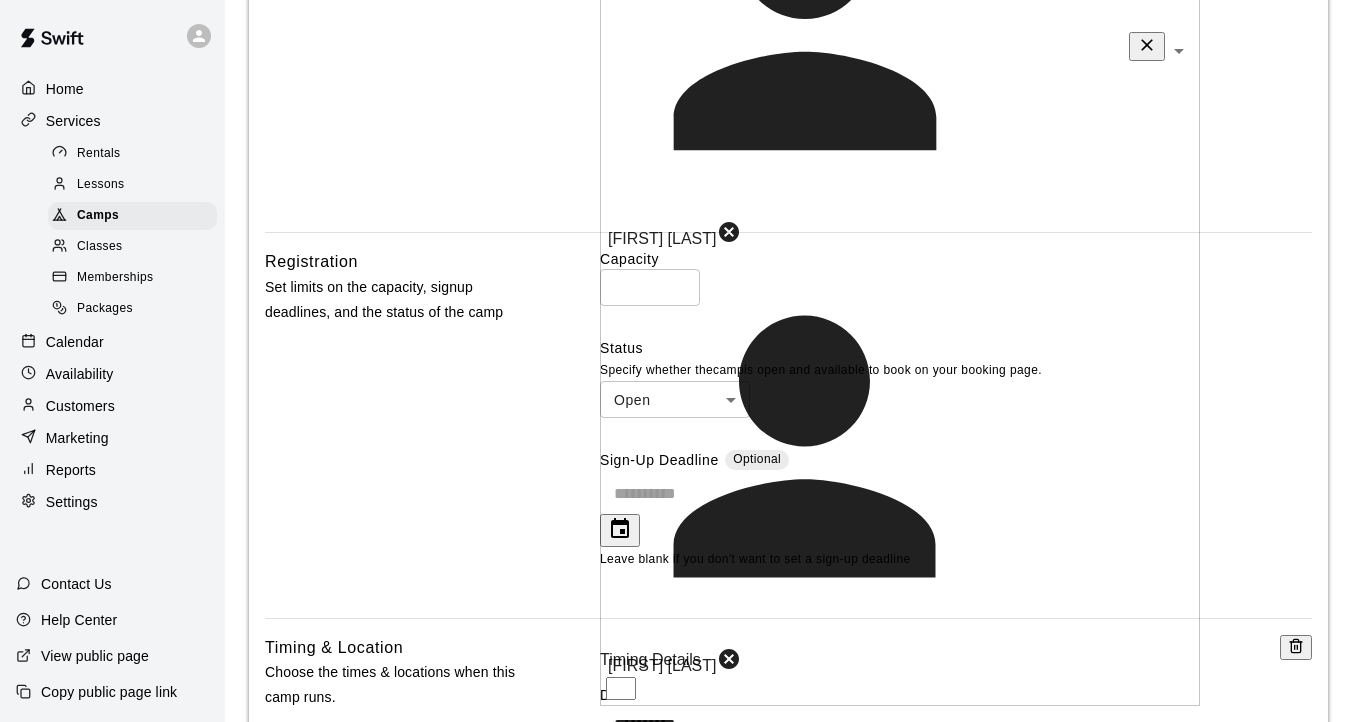 click 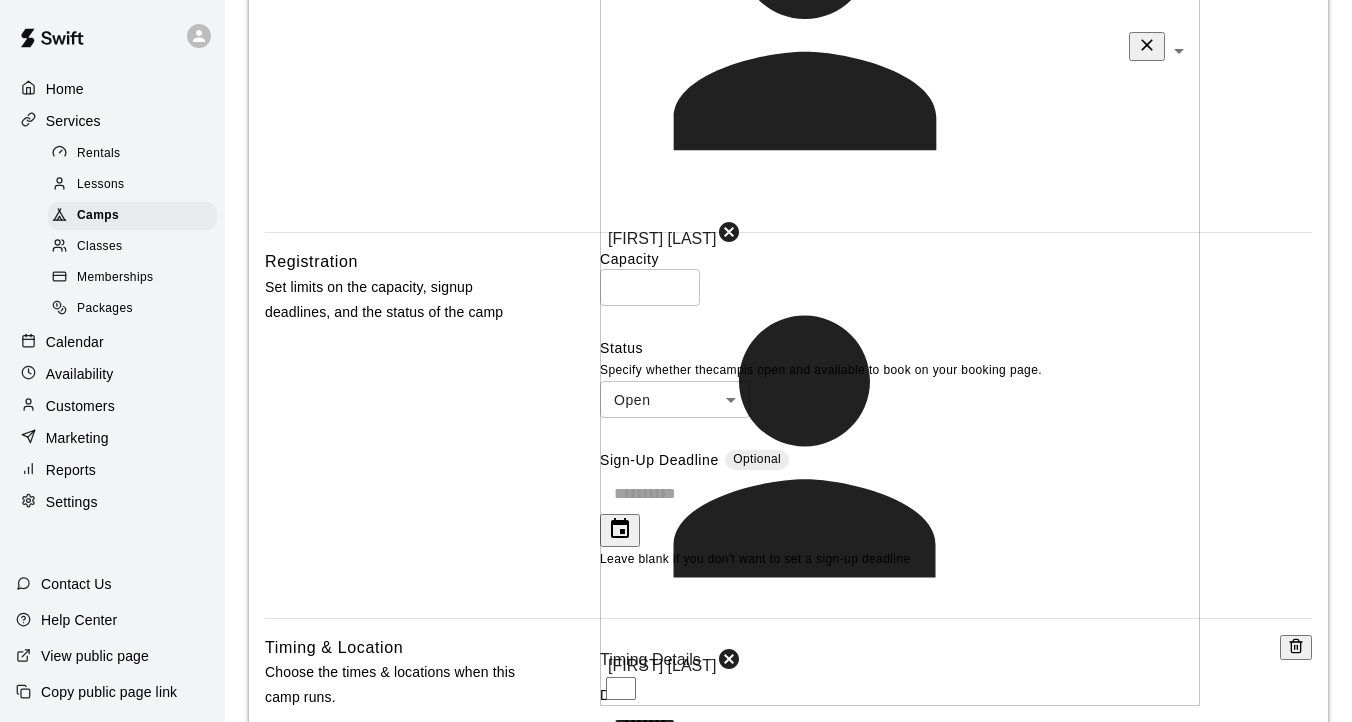type on "***" 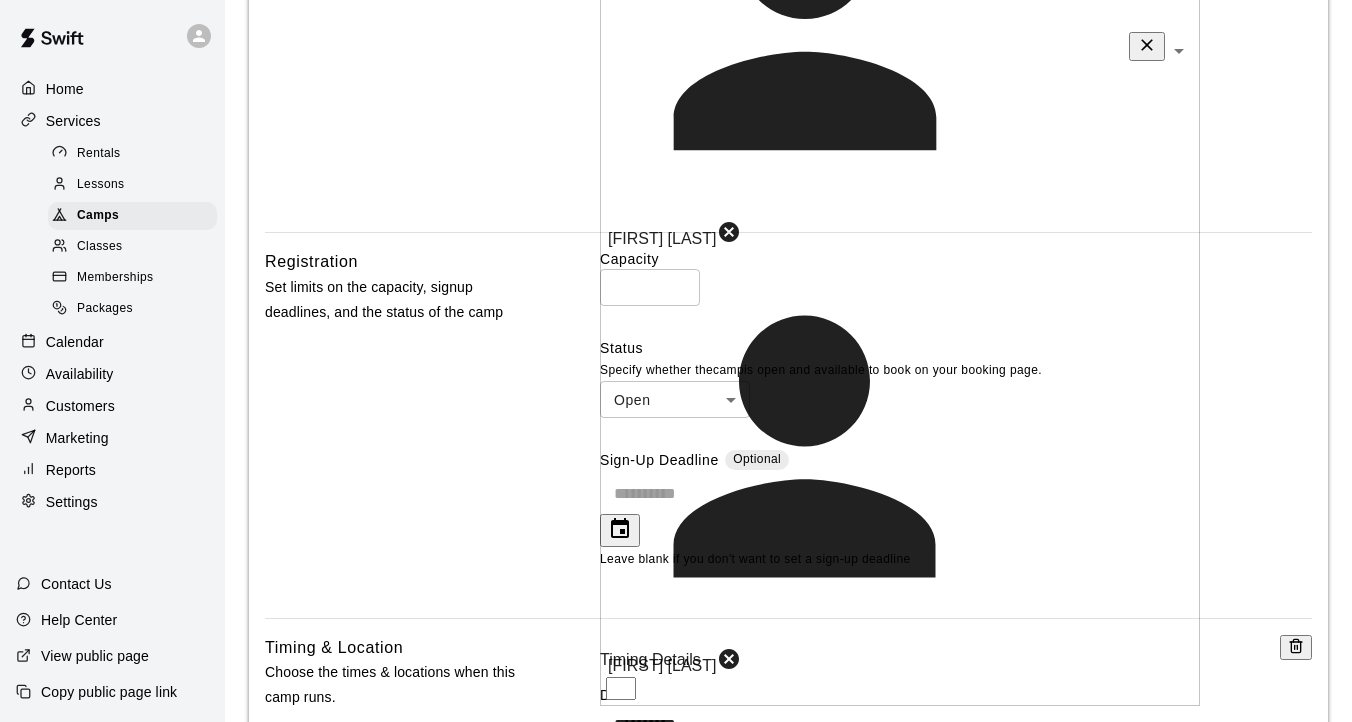 click on "Pricing Choose the price that your customers will see for this service" at bounding box center [401, 1658] 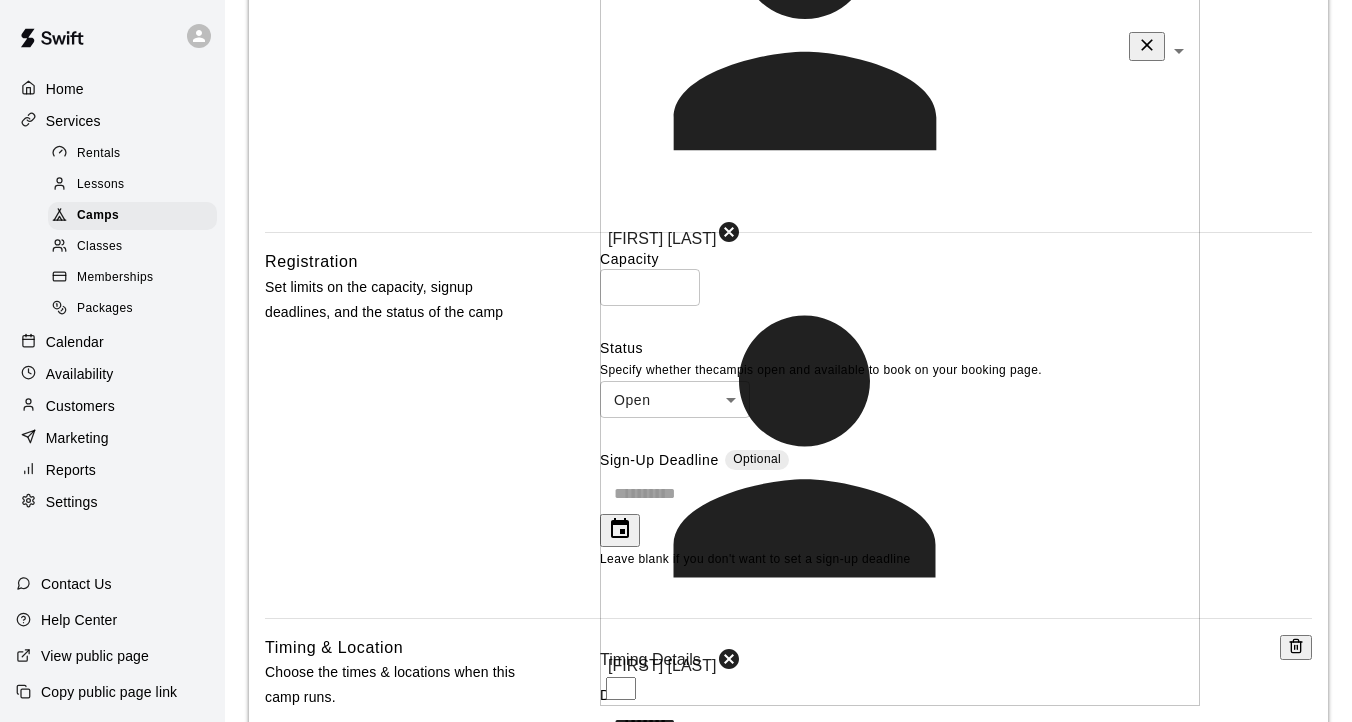 scroll, scrollTop: 1362, scrollLeft: 0, axis: vertical 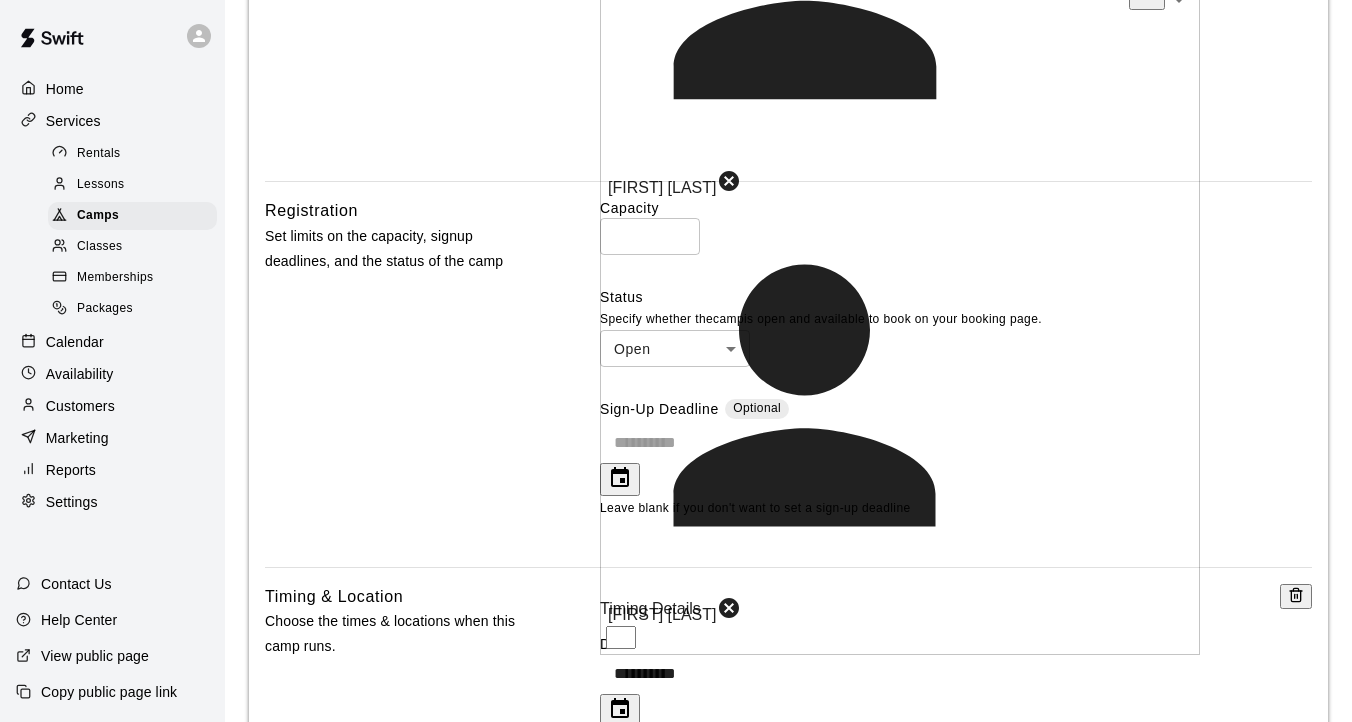 click on "Add additional requirements like restrictions on time slots and t-shirt size, or hide the service on your booking page" at bounding box center [774, 1804] 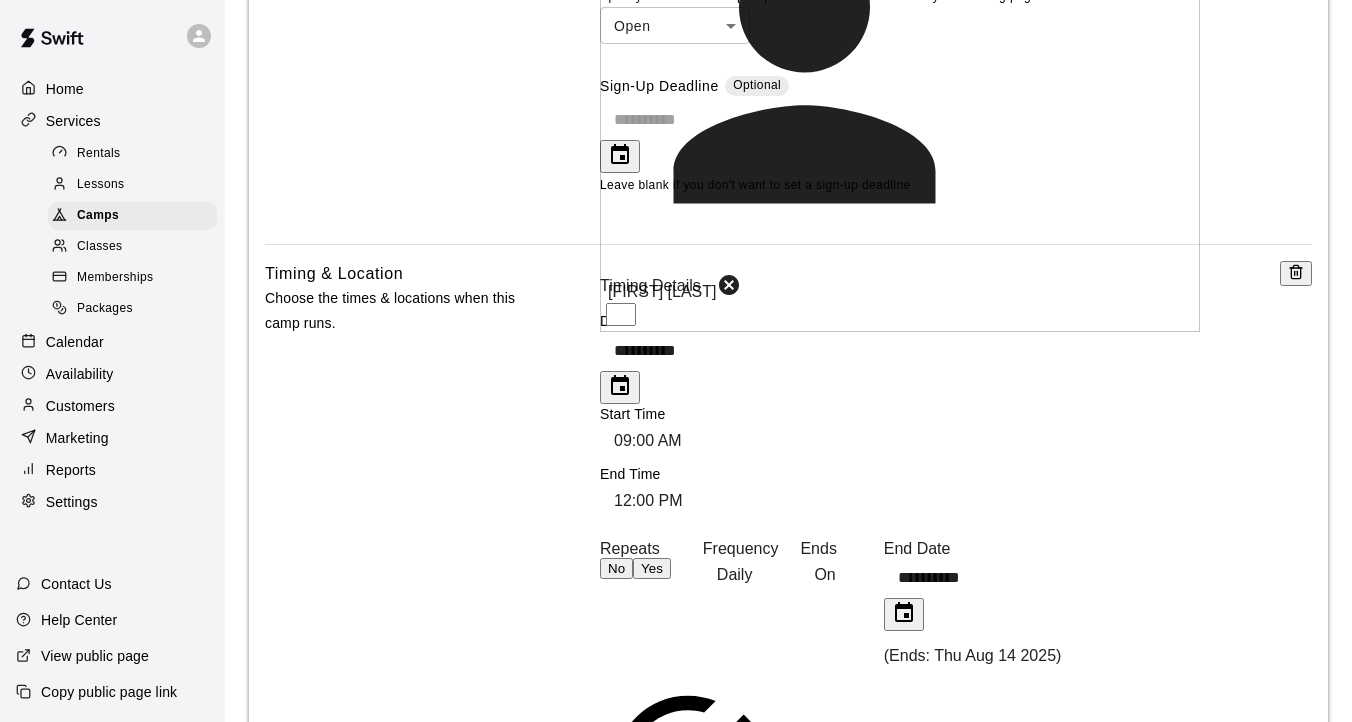 scroll, scrollTop: 1727, scrollLeft: 0, axis: vertical 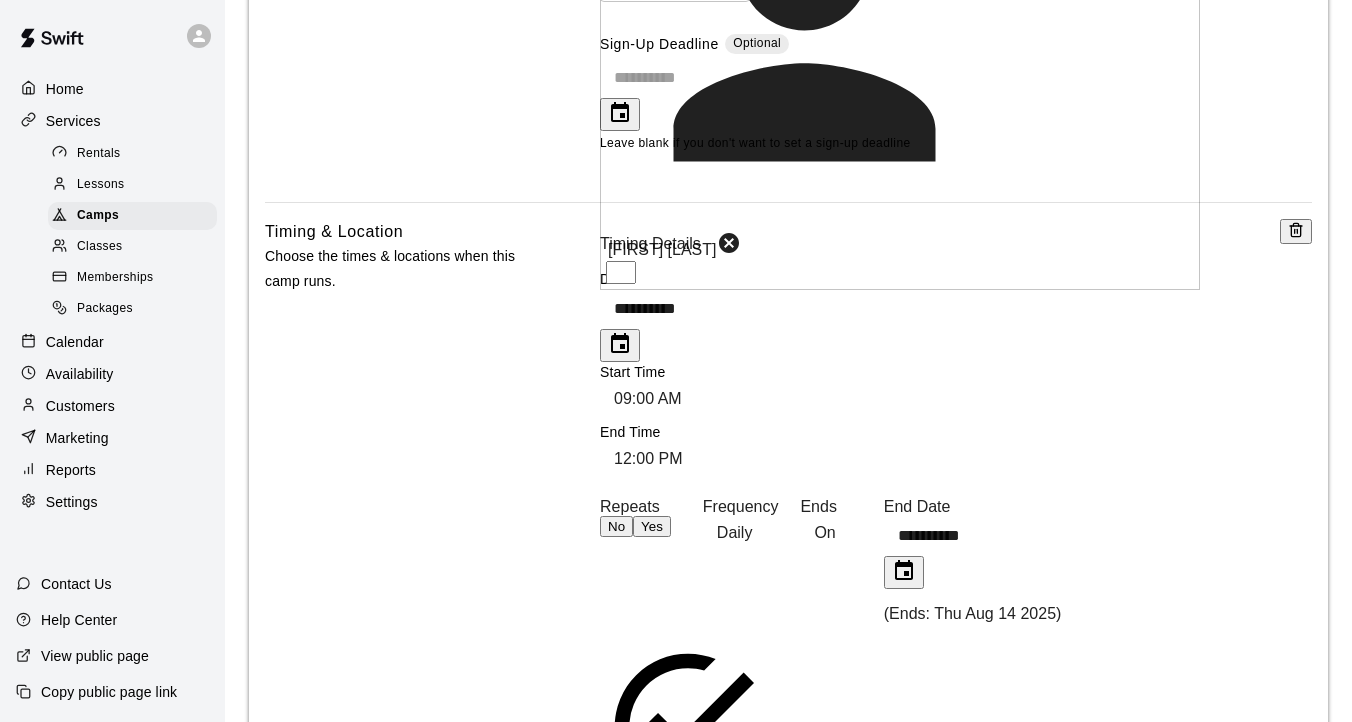 click on "**********" at bounding box center [676, 433] 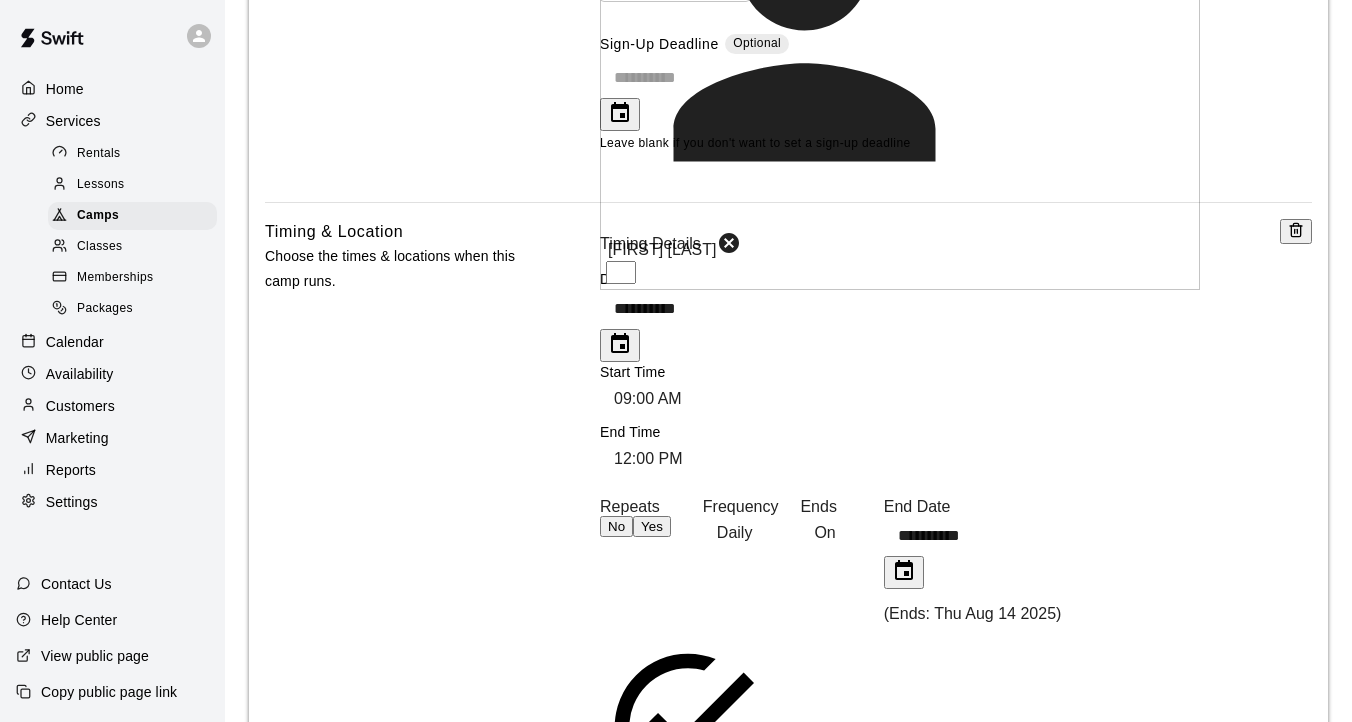click on "Processing Fee  ( 3.5% )" at bounding box center [696, 3353] 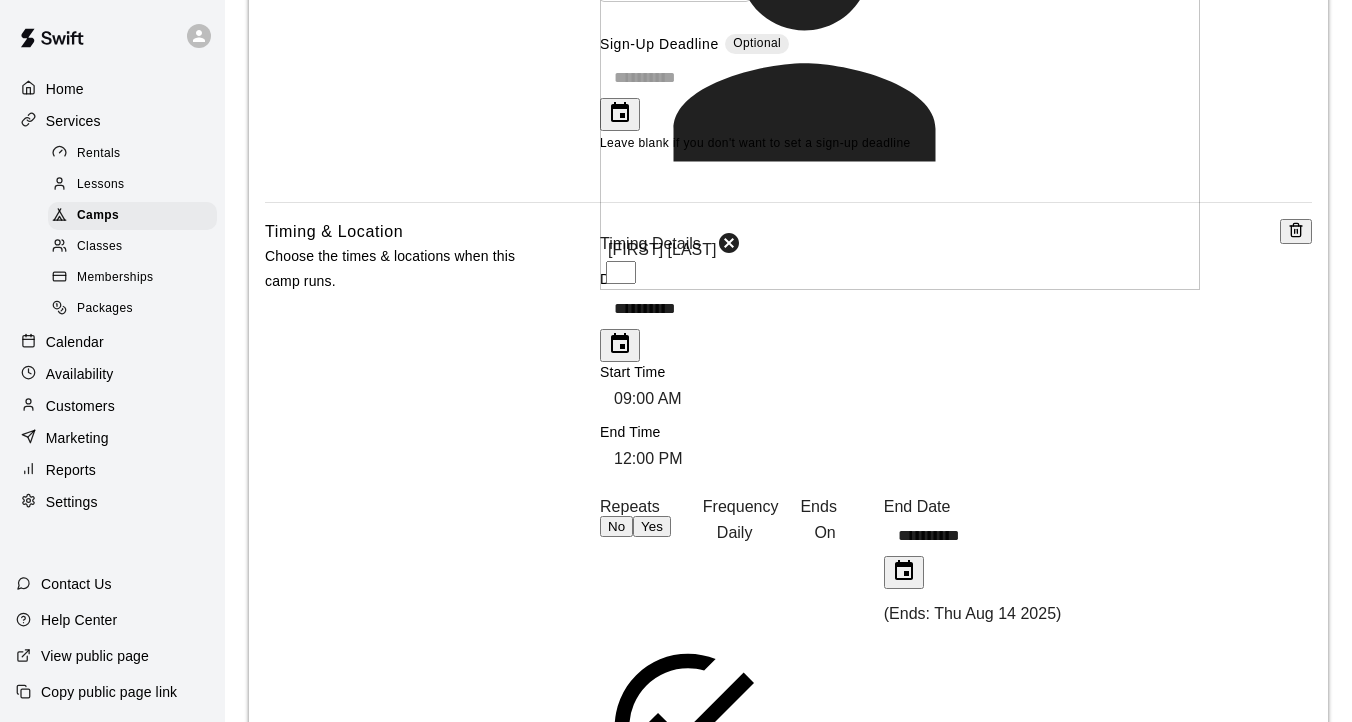 type on "**" 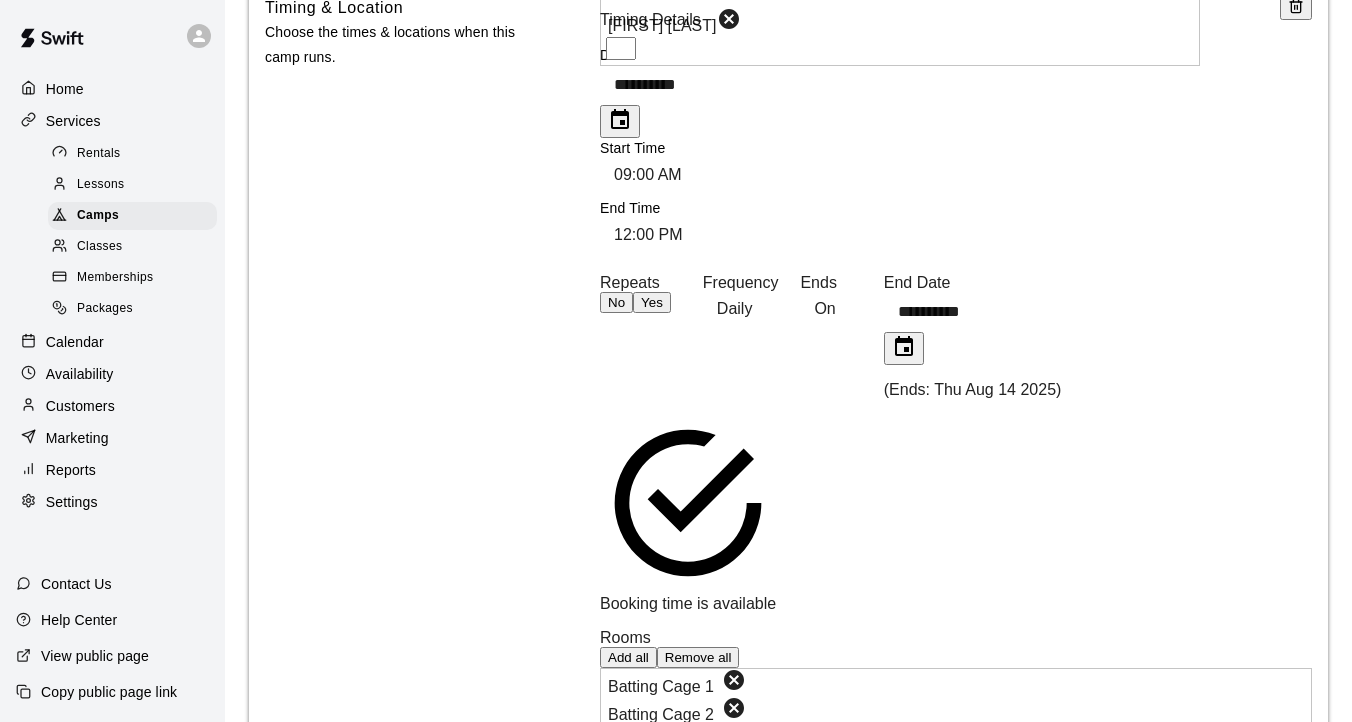 scroll, scrollTop: 1979, scrollLeft: 0, axis: vertical 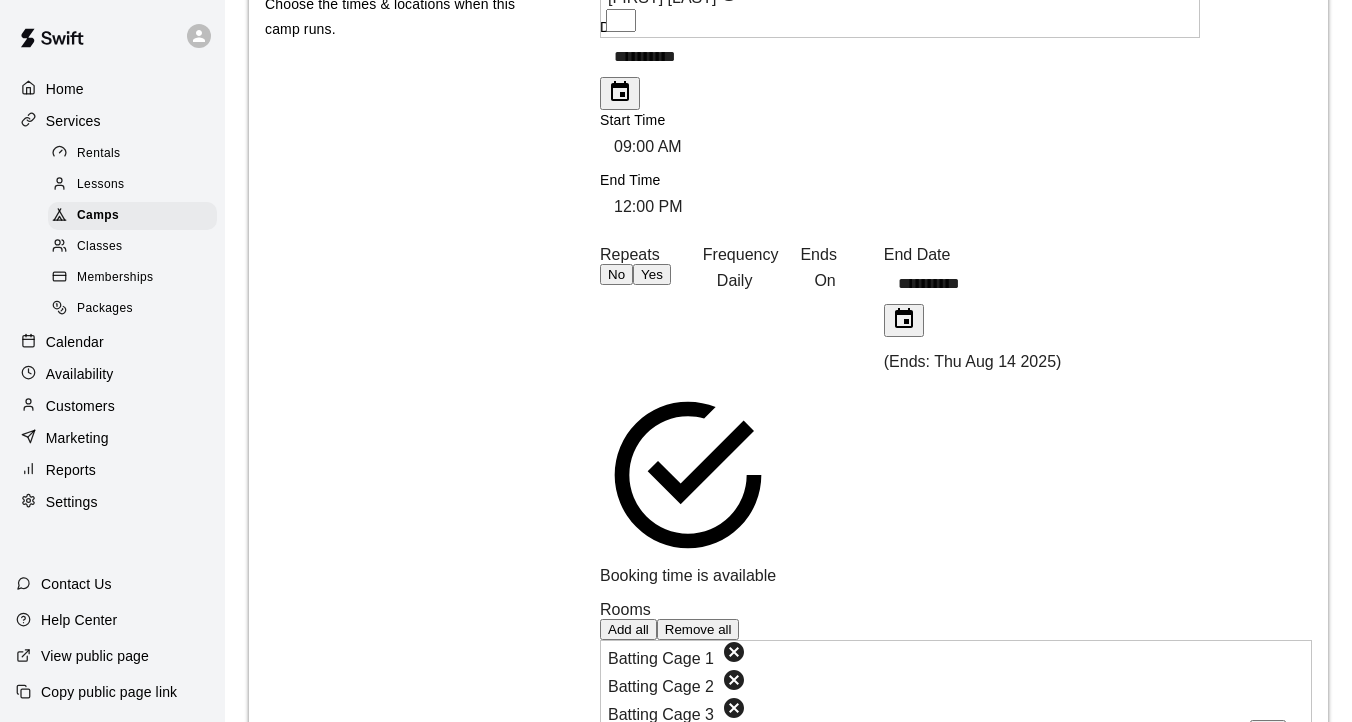 click at bounding box center (657, 1627) 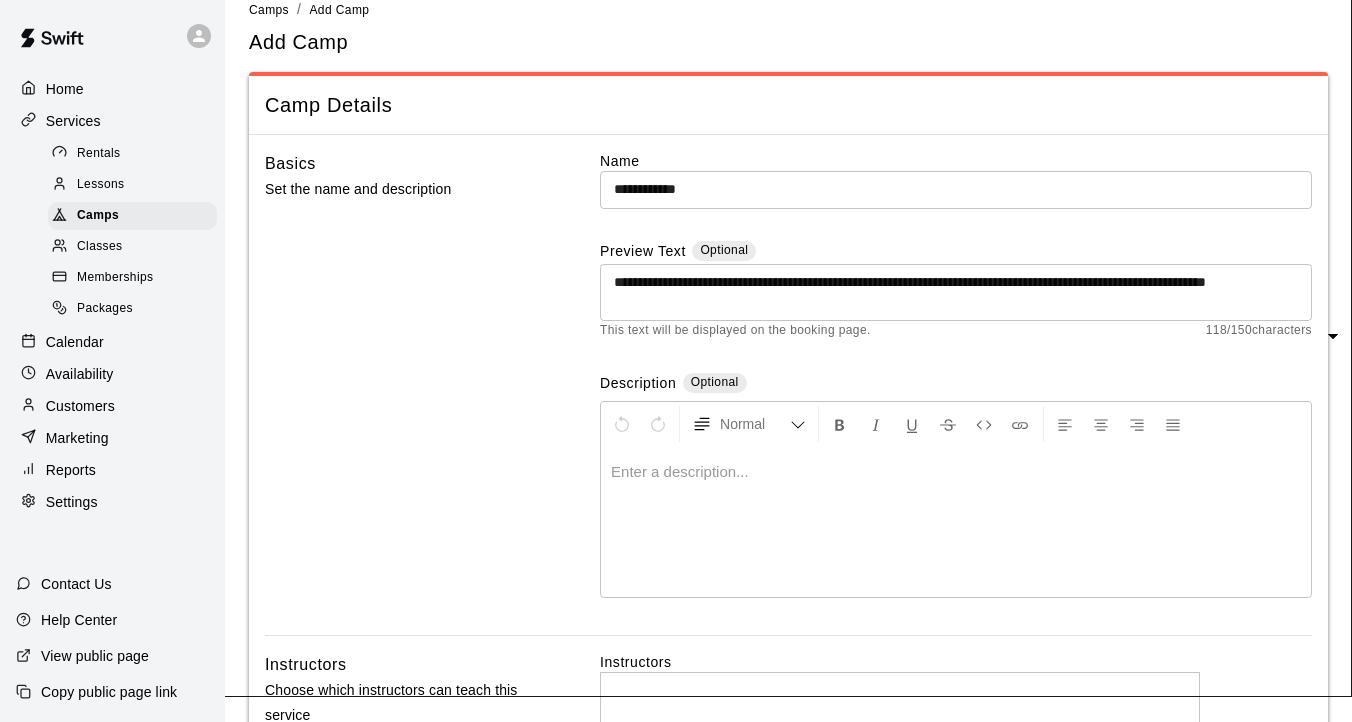 scroll, scrollTop: 0, scrollLeft: 0, axis: both 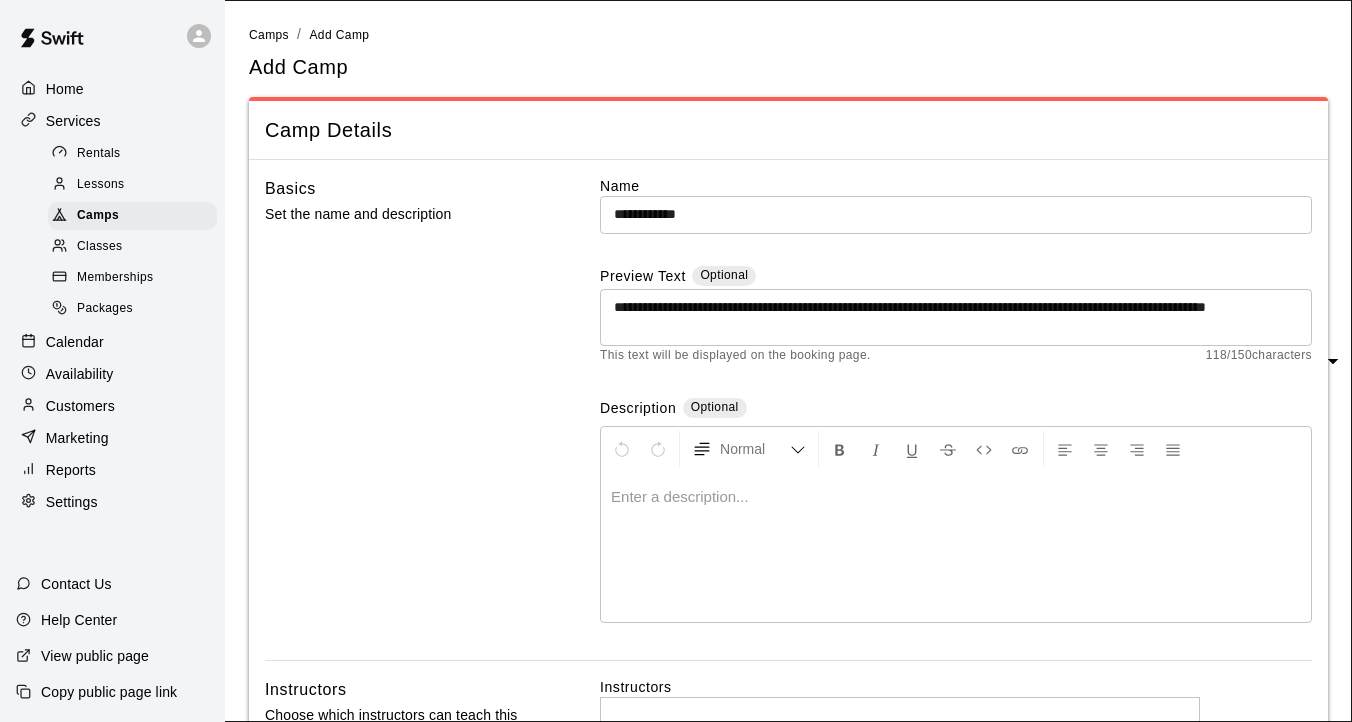 click on "**********" at bounding box center (956, 214) 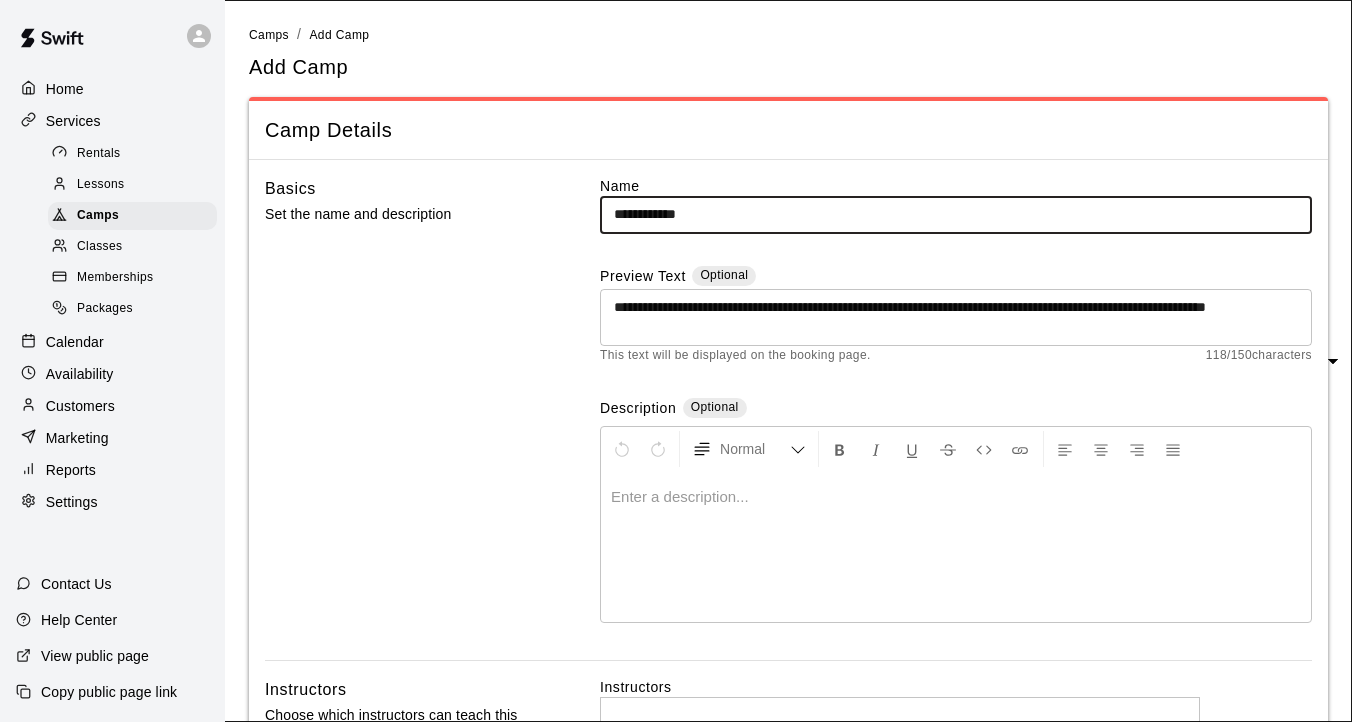 type on "**********" 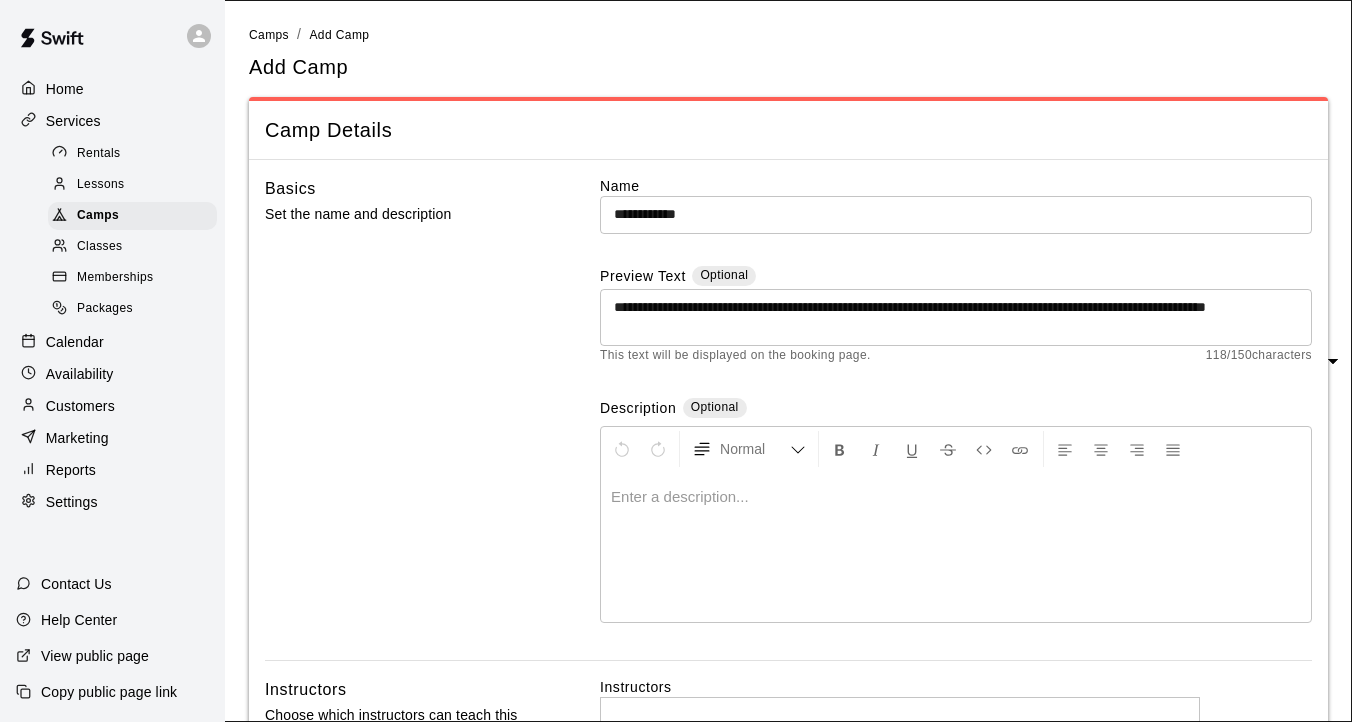 click on "Basics Set the name and description" at bounding box center [401, 418] 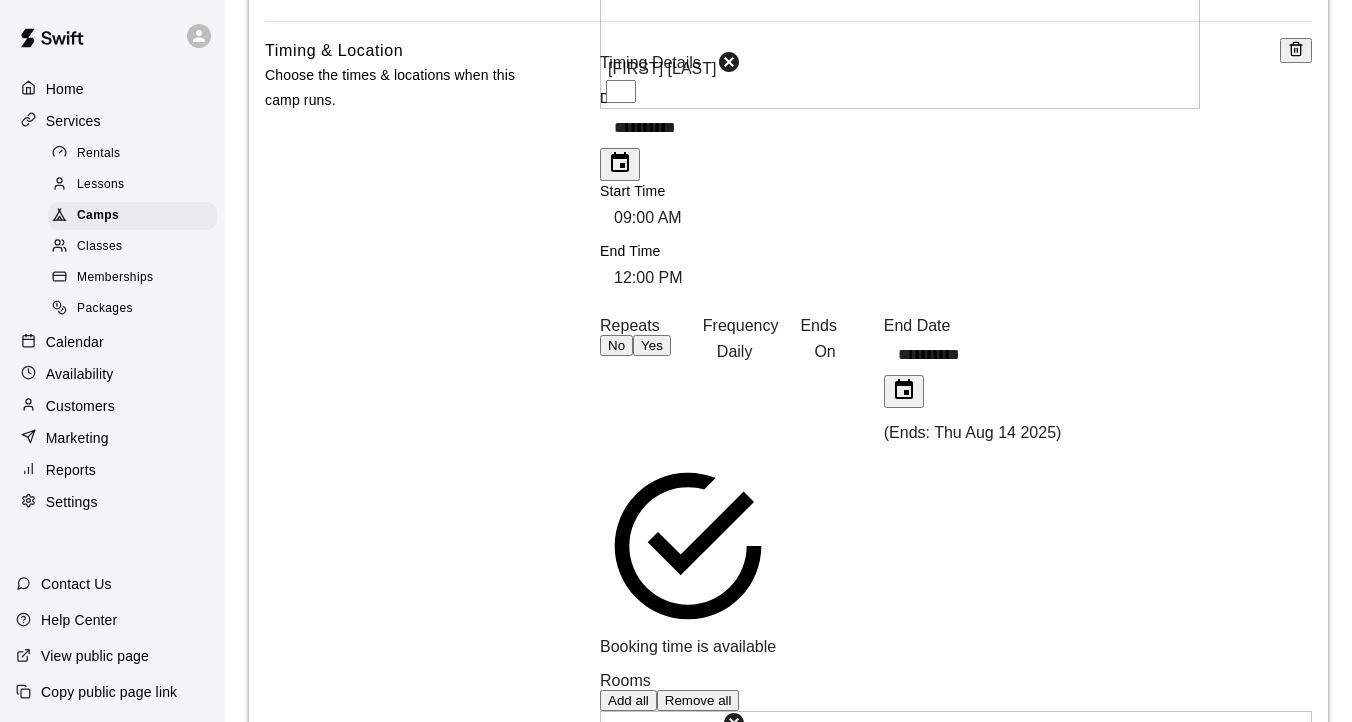 scroll, scrollTop: 2199, scrollLeft: 0, axis: vertical 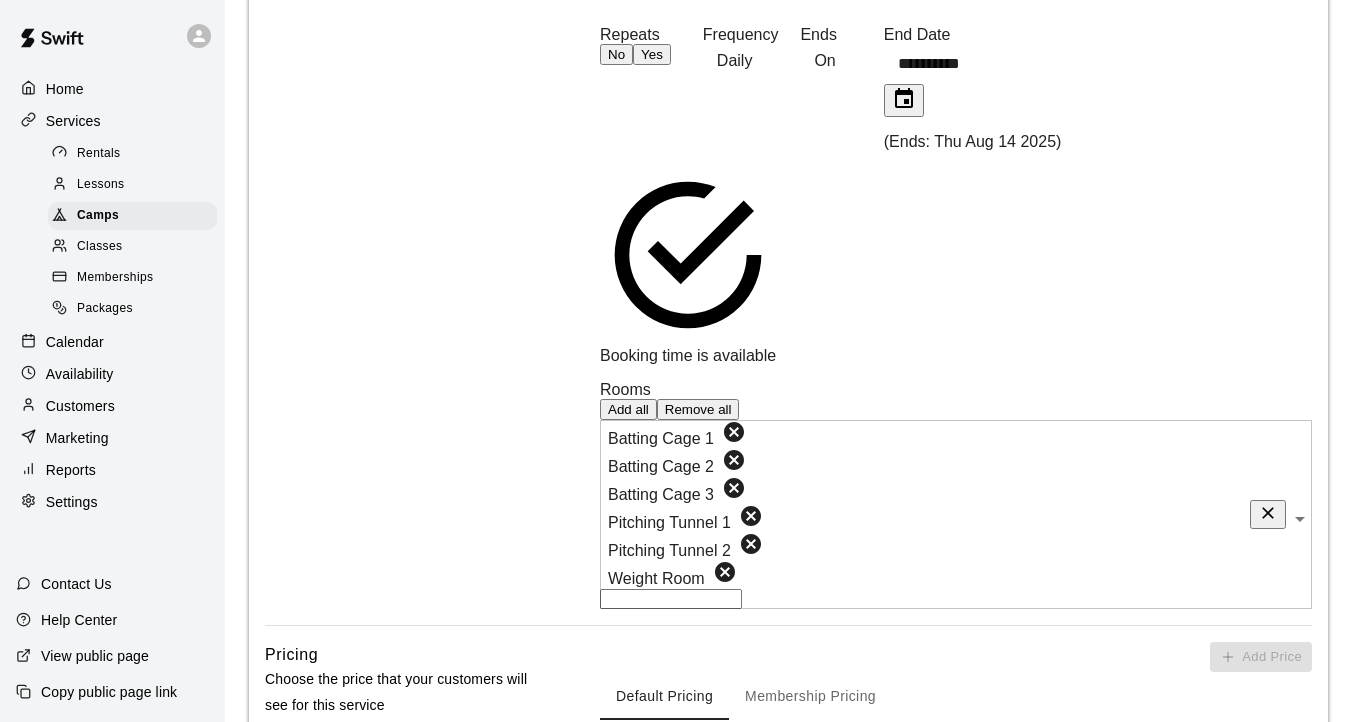 click on "Save" at bounding box center (1279, 2206) 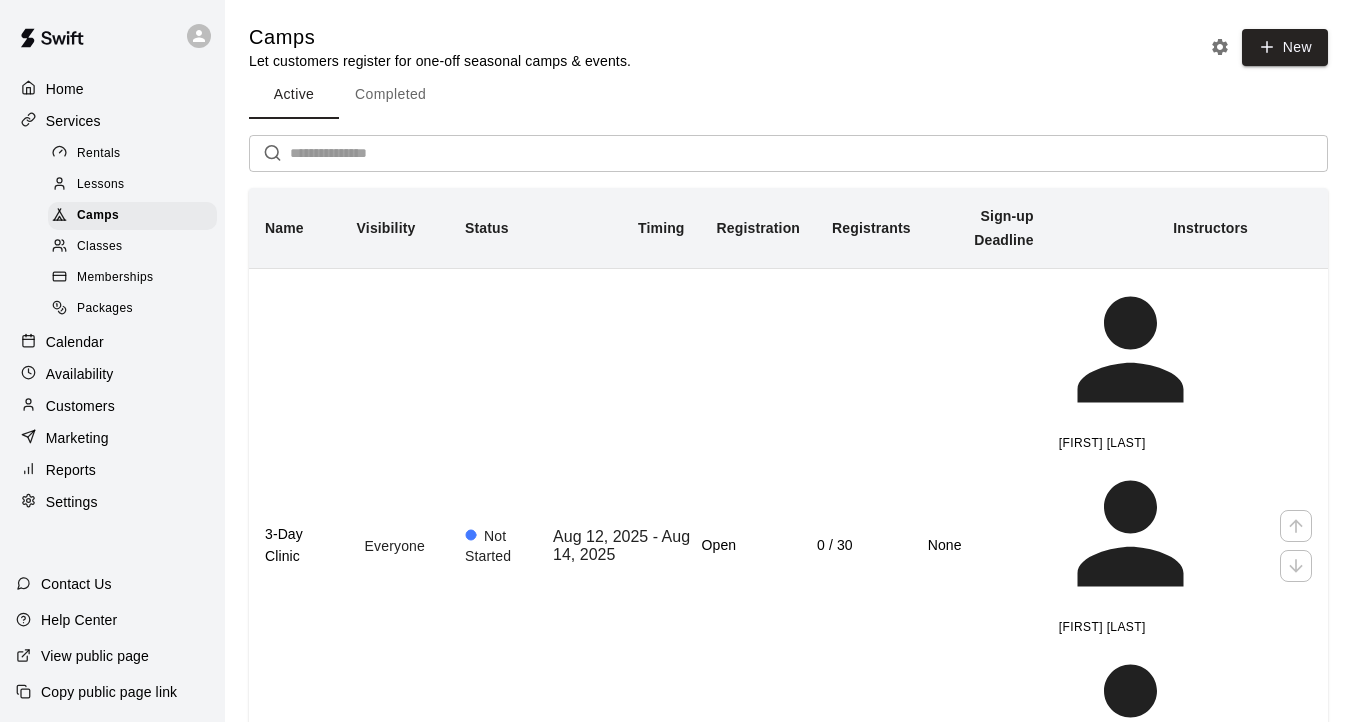 click on "Kenneth Castro Teo Estevez Joe Campanella" at bounding box center (1157, 545) 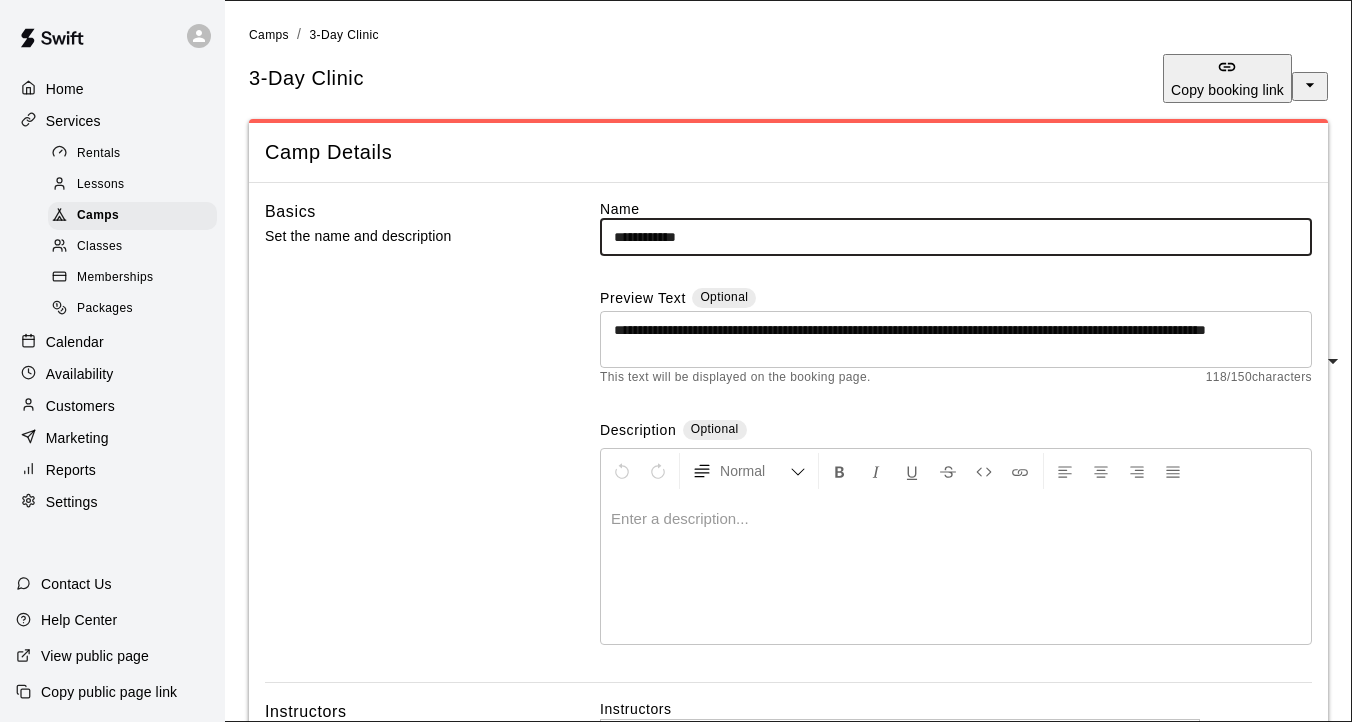 click on "Copy booking link" at bounding box center (1227, 90) 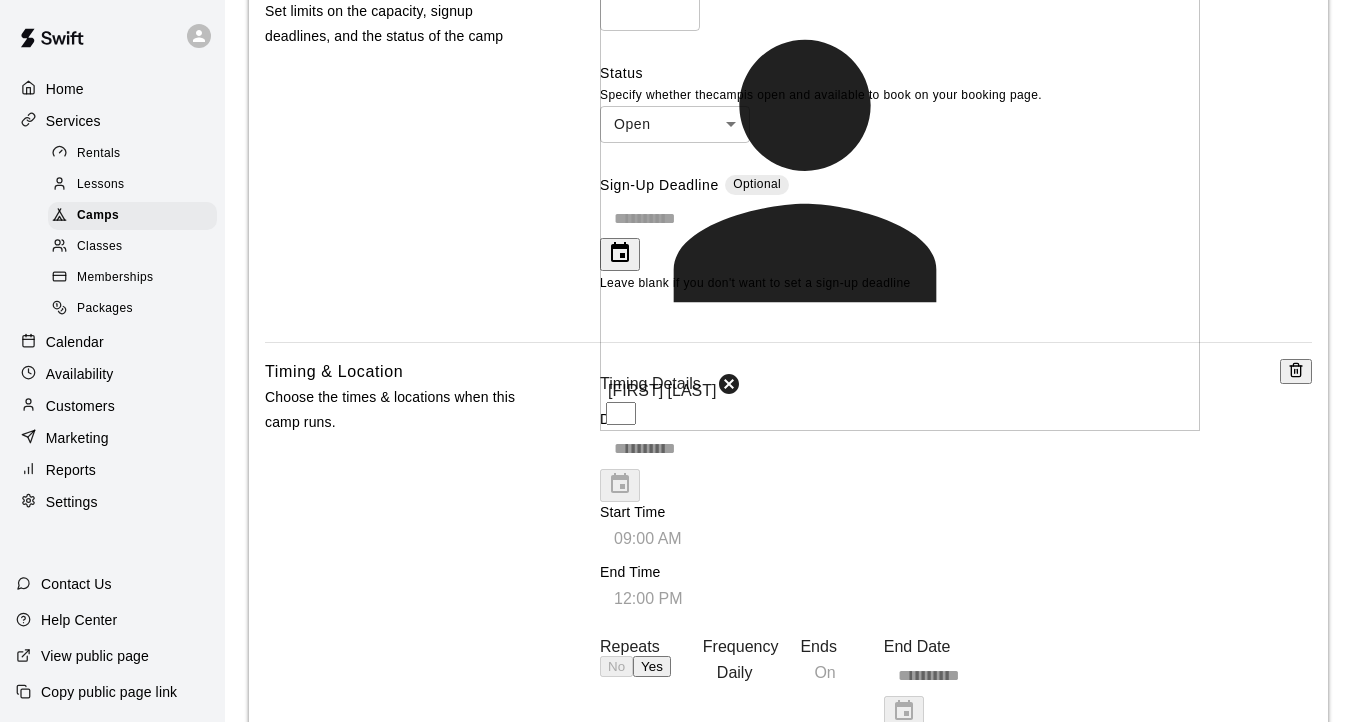 scroll, scrollTop: 1670, scrollLeft: 0, axis: vertical 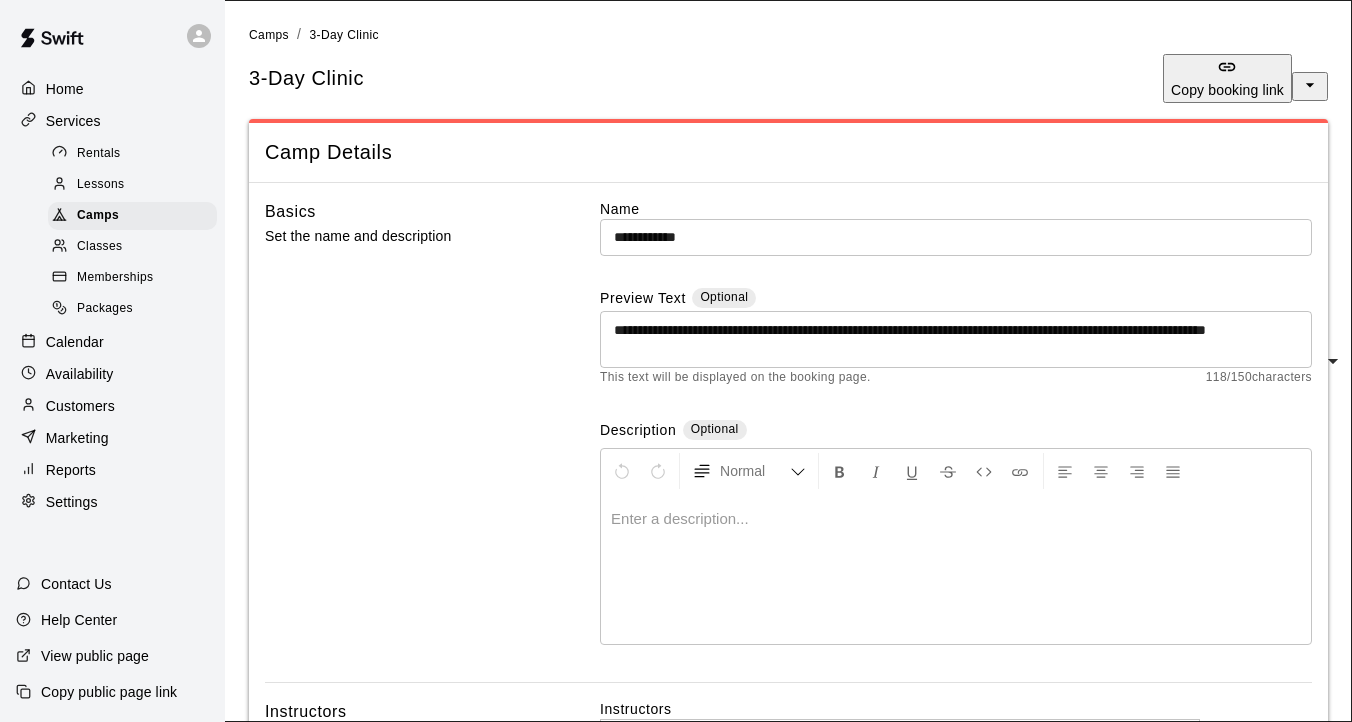 click on "Copy booking link" at bounding box center [1227, 90] 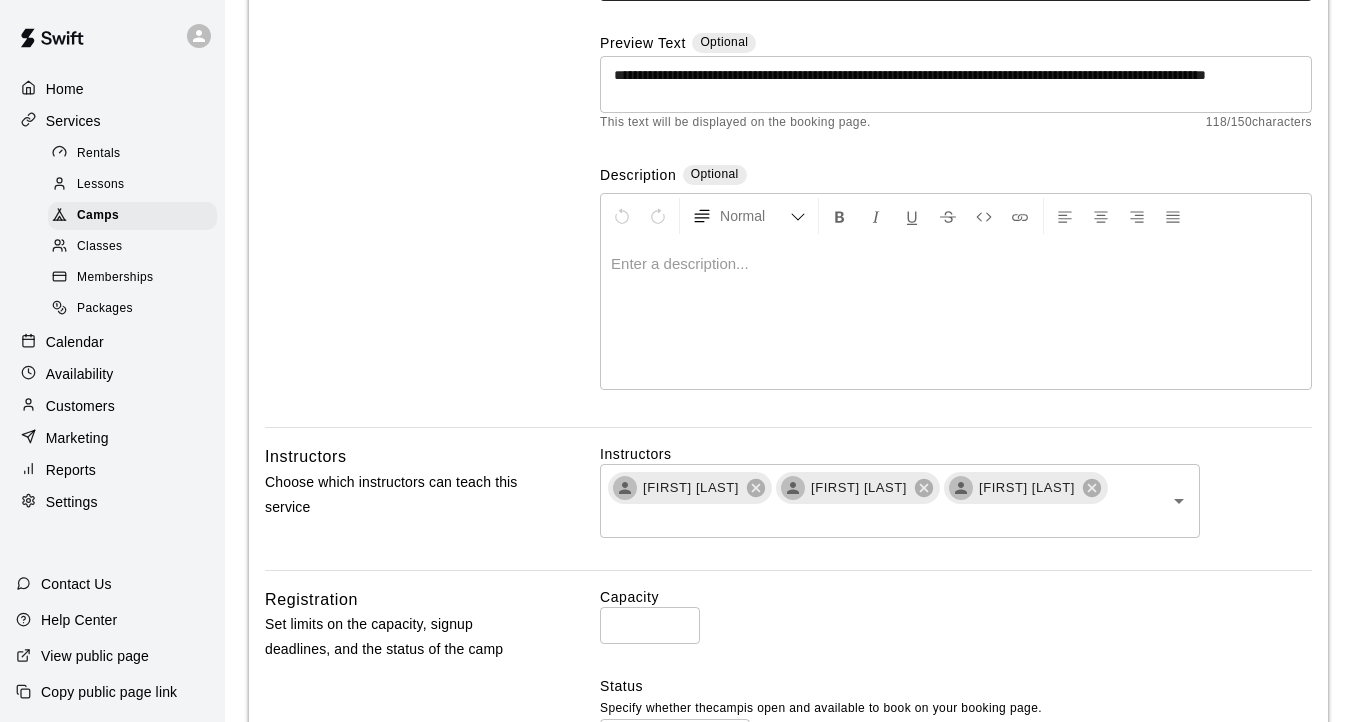 scroll, scrollTop: 0, scrollLeft: 0, axis: both 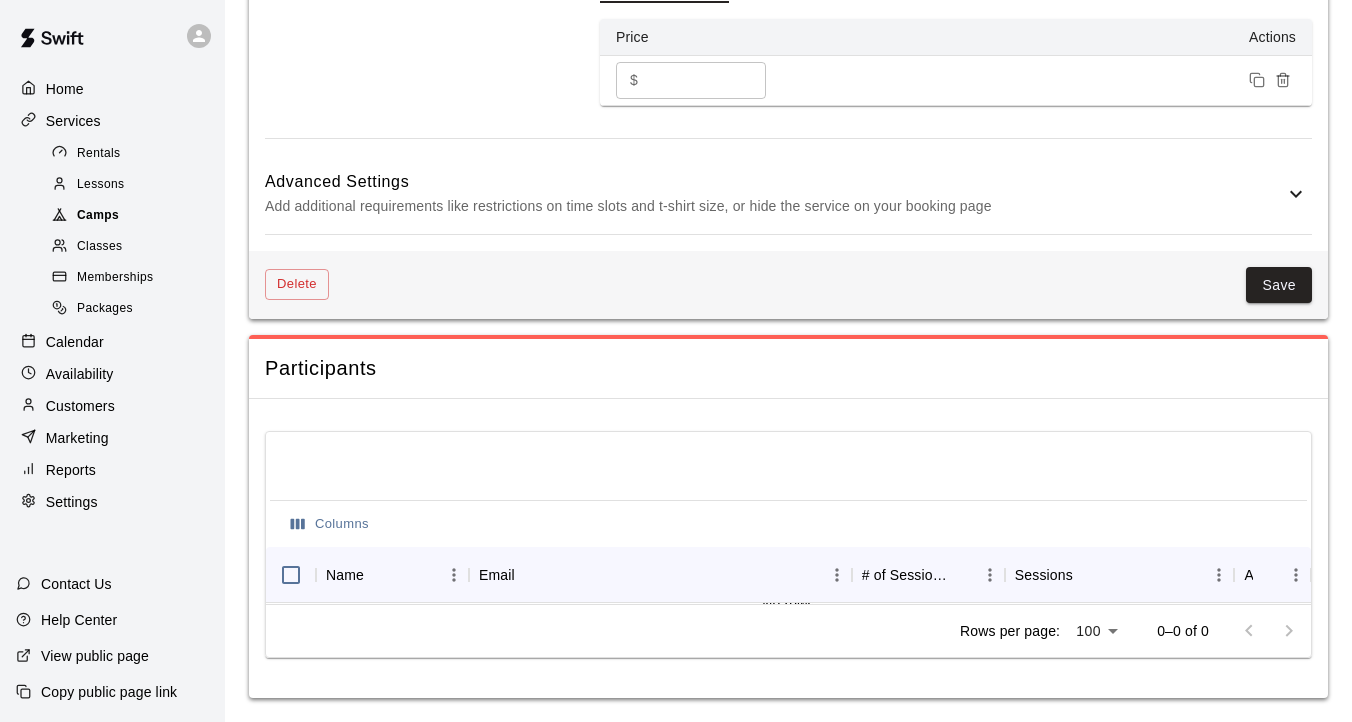click on "Camps" at bounding box center [98, 216] 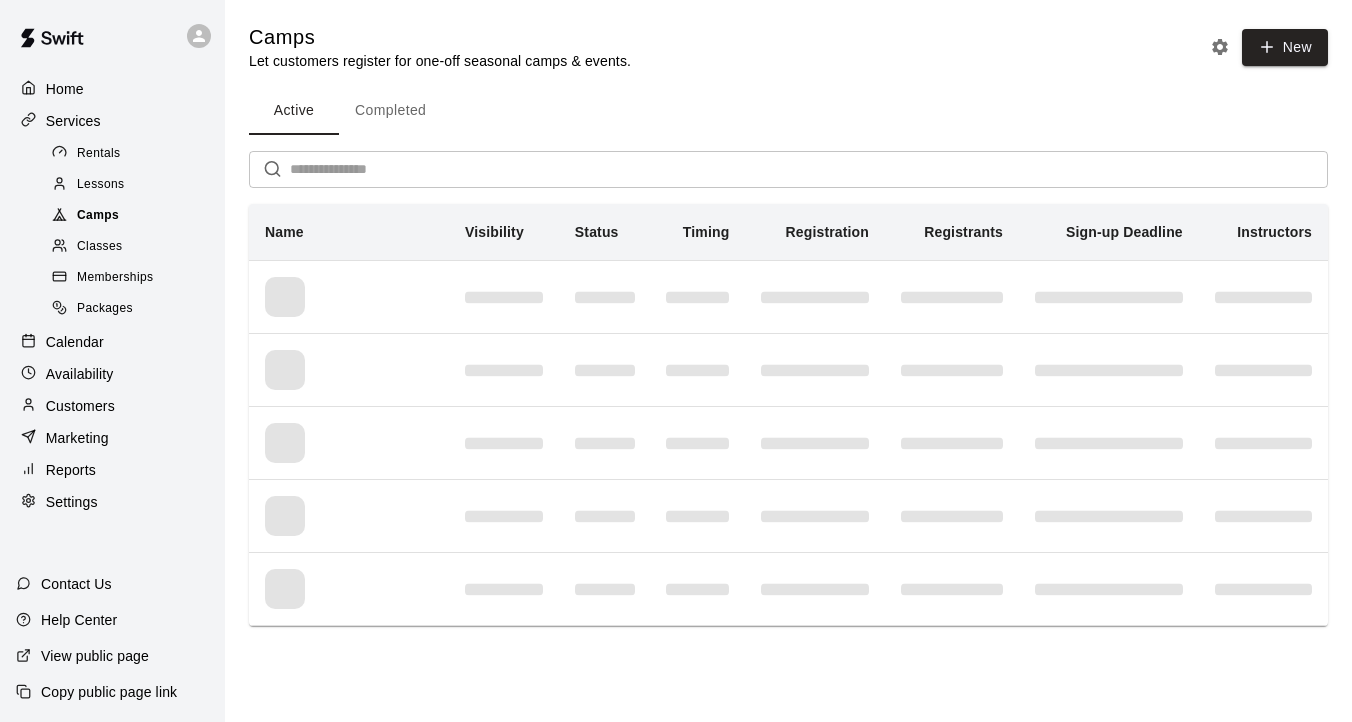 scroll, scrollTop: 0, scrollLeft: 0, axis: both 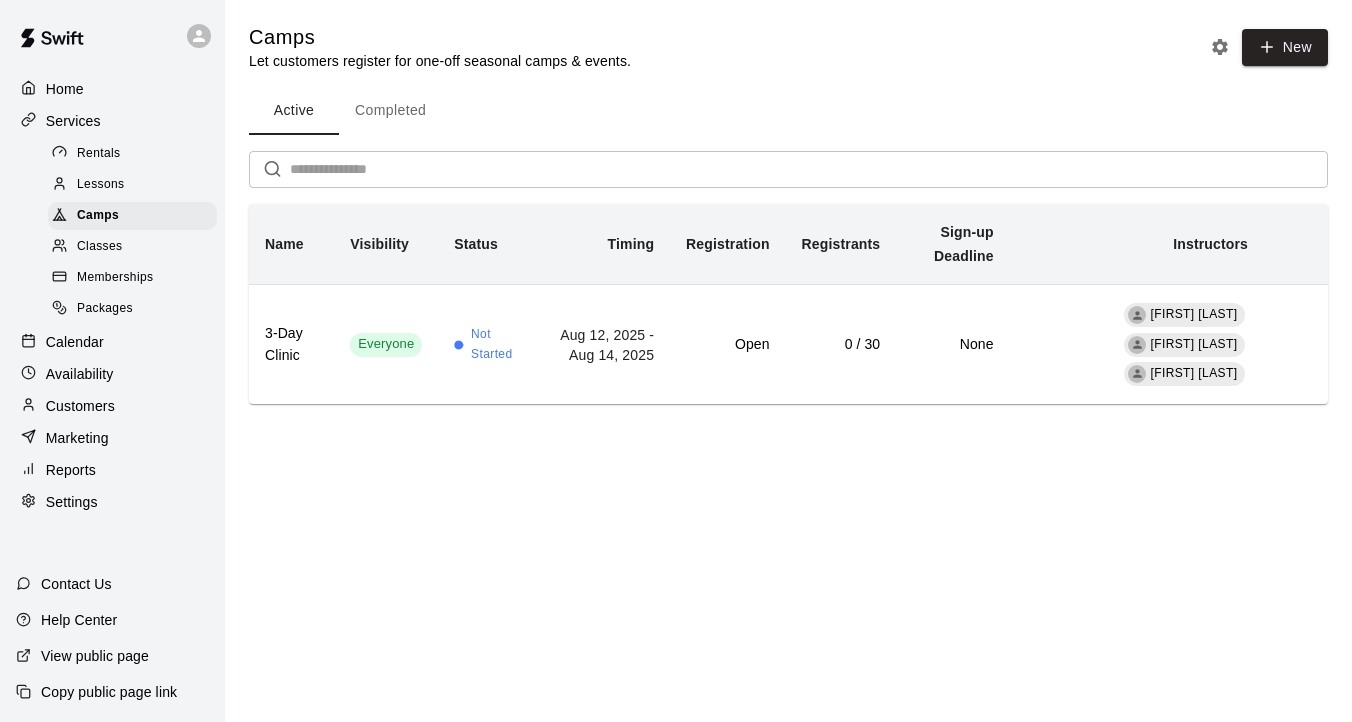 click on "View public page" at bounding box center [82, 656] 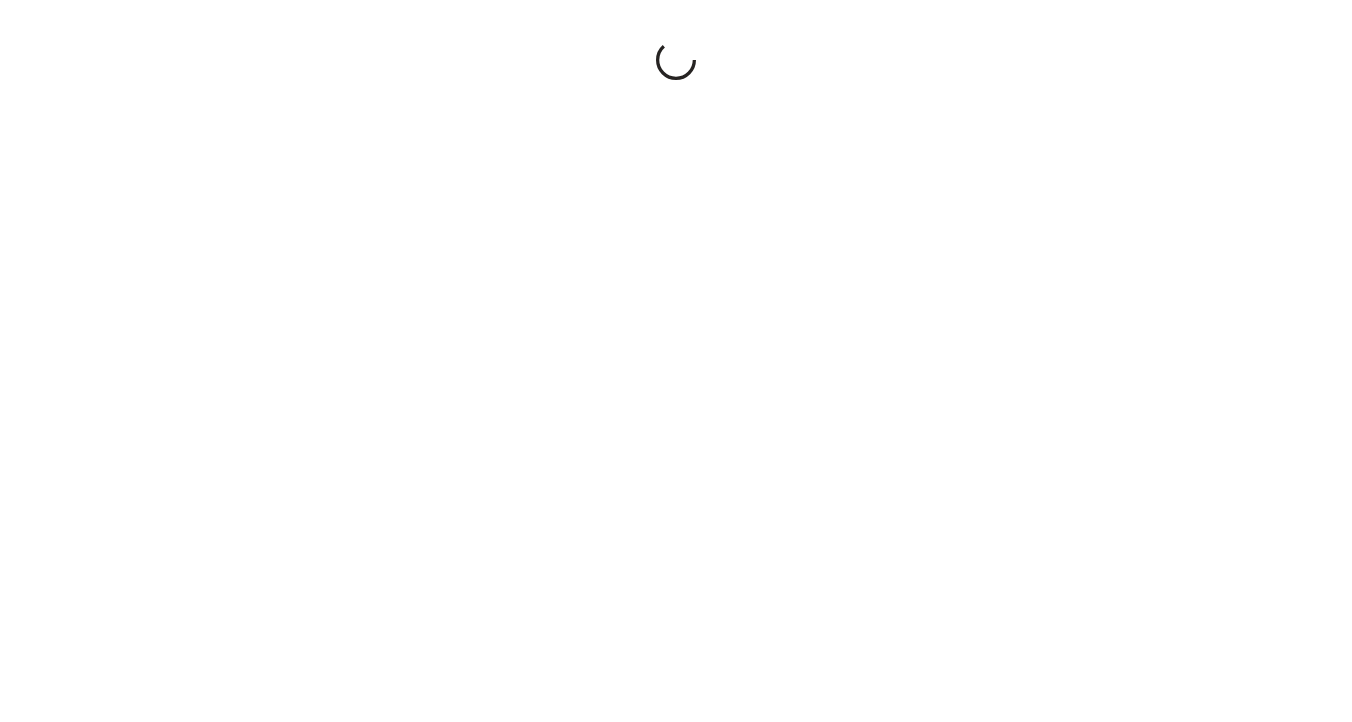 scroll, scrollTop: 0, scrollLeft: 0, axis: both 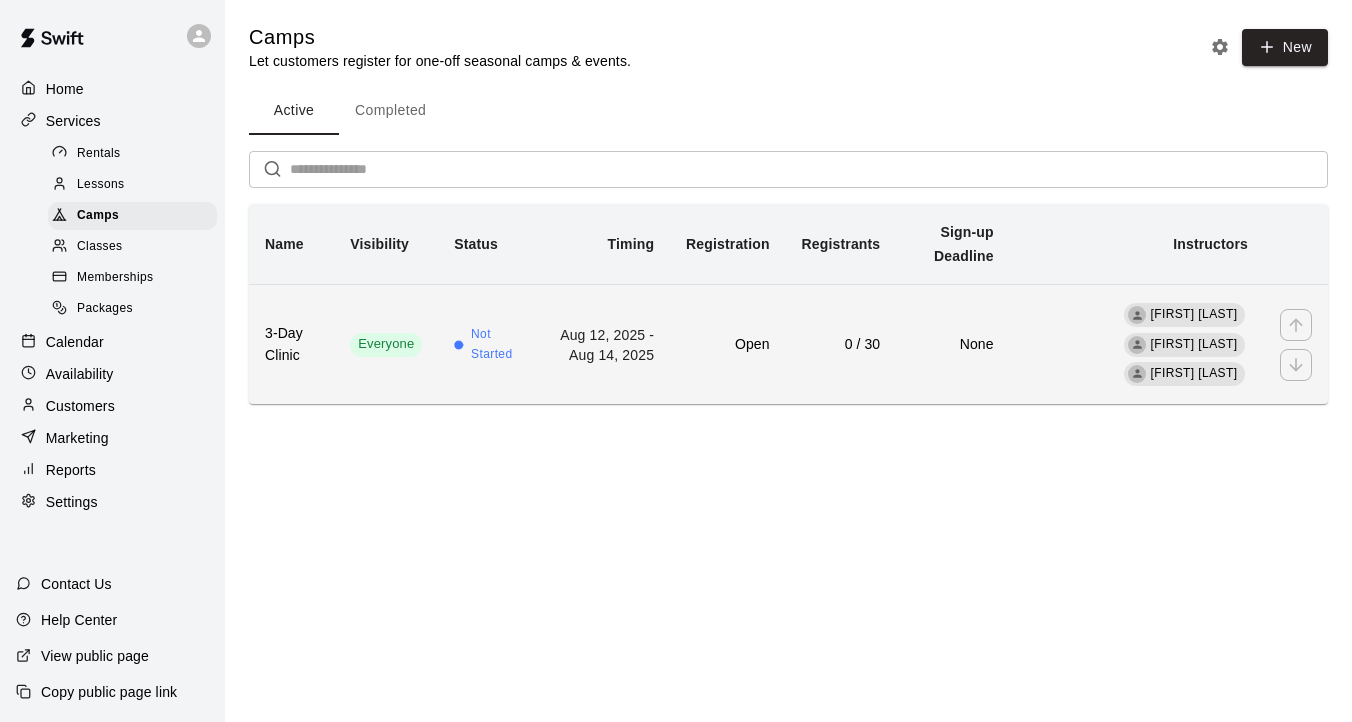 click on "3-Day Clinic" at bounding box center [291, 345] 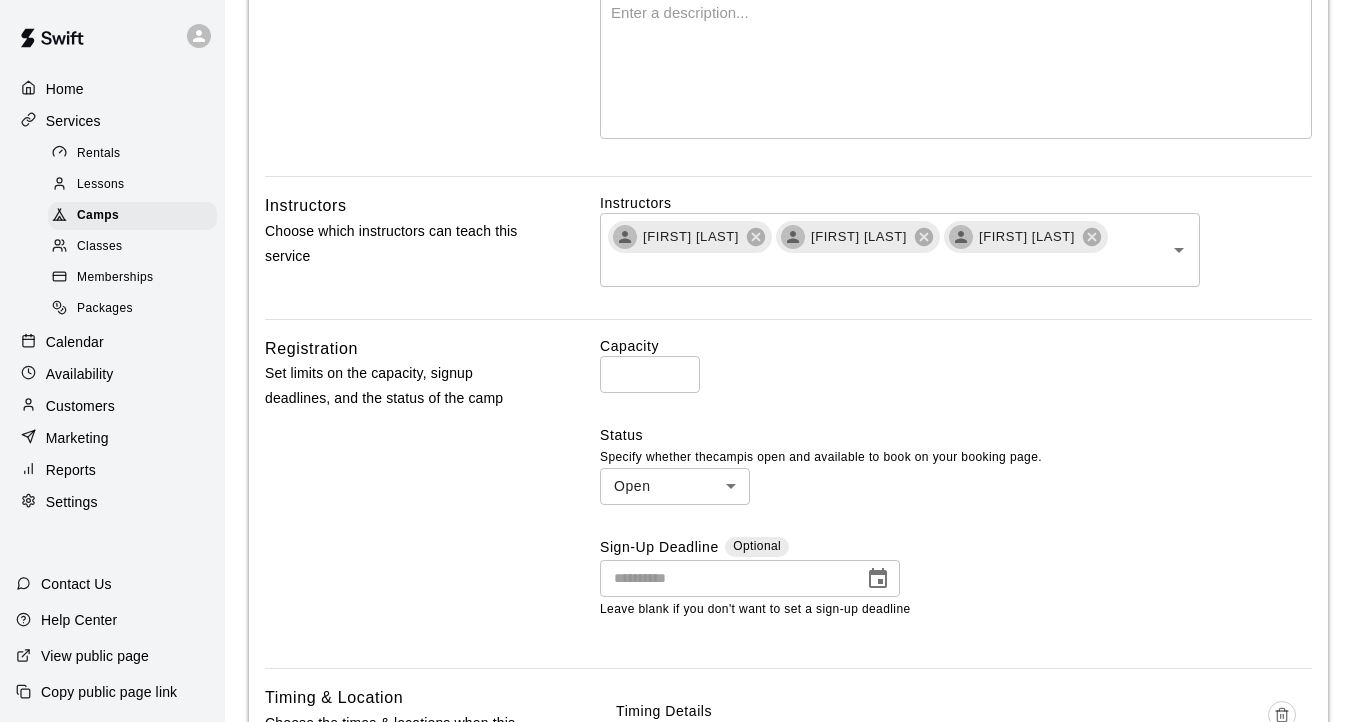 scroll, scrollTop: 517, scrollLeft: 0, axis: vertical 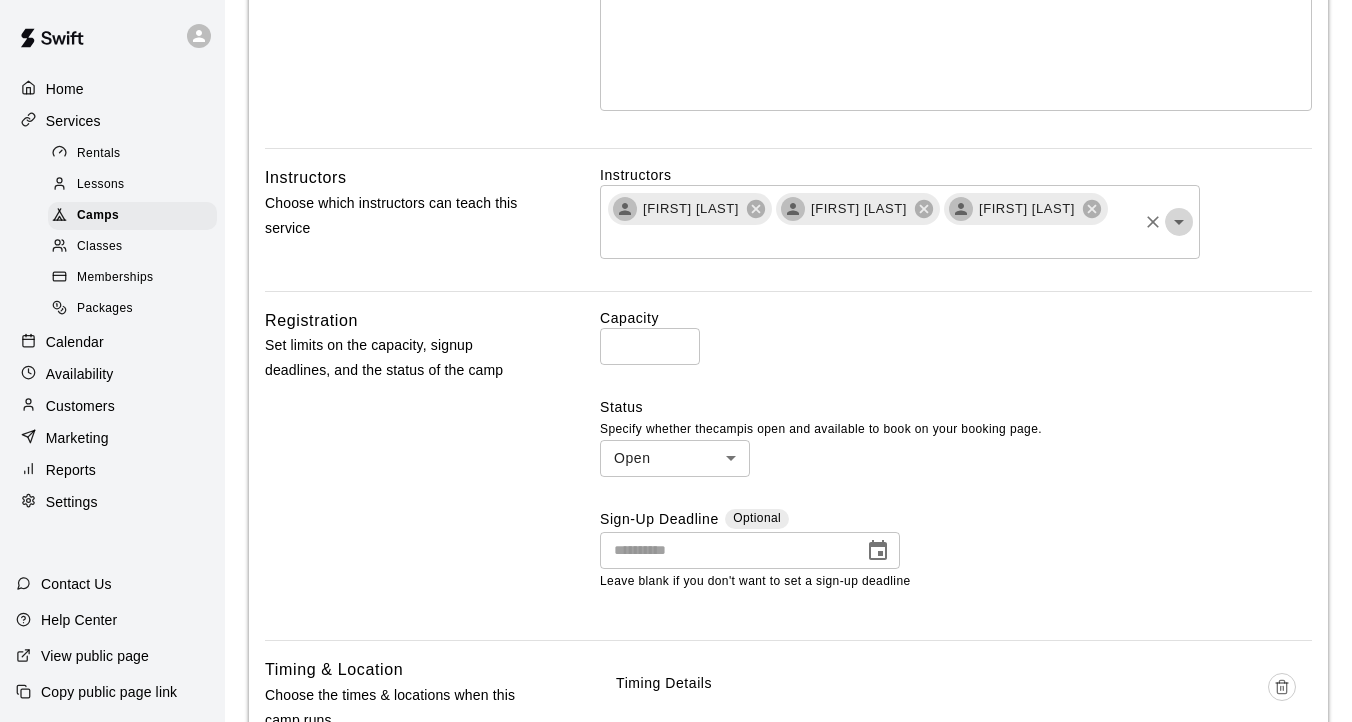 click 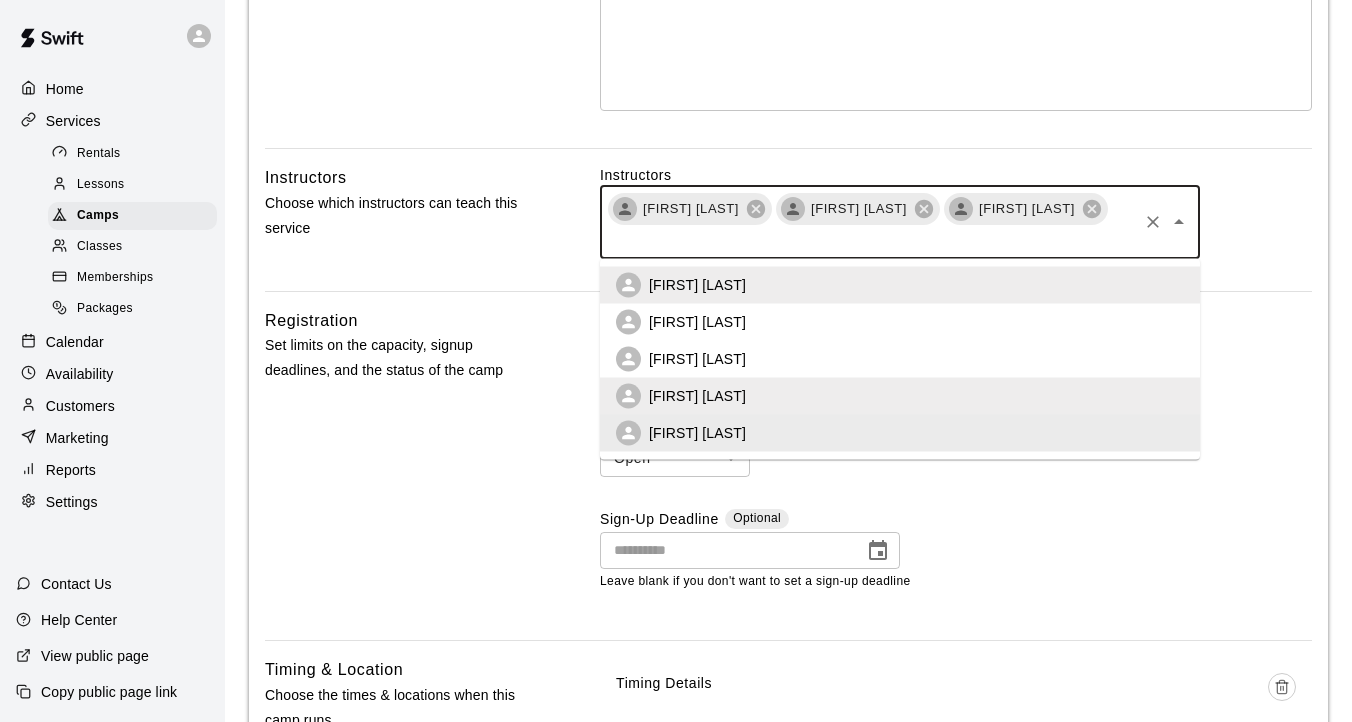 click on "Sign-Up Deadline Optional ​ Leave blank if you don't want to set a sign-up deadline" at bounding box center [956, 550] 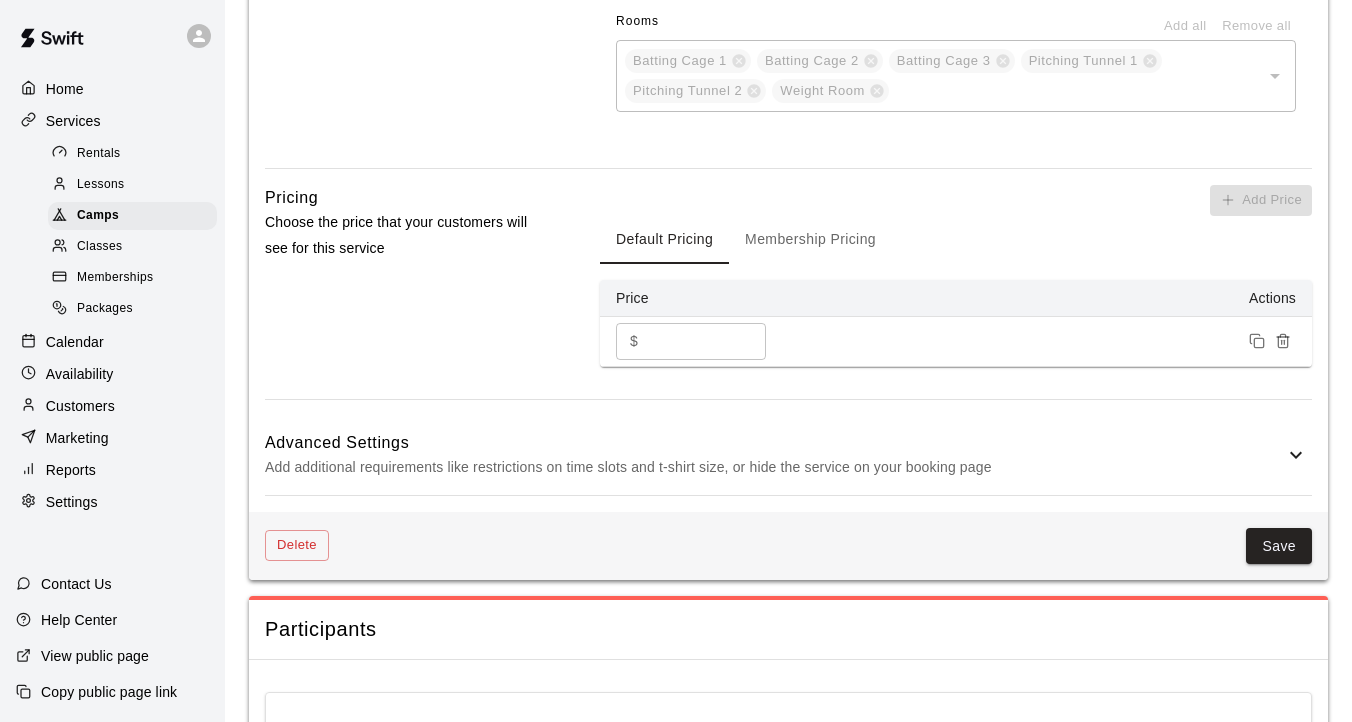 scroll, scrollTop: 1670, scrollLeft: 0, axis: vertical 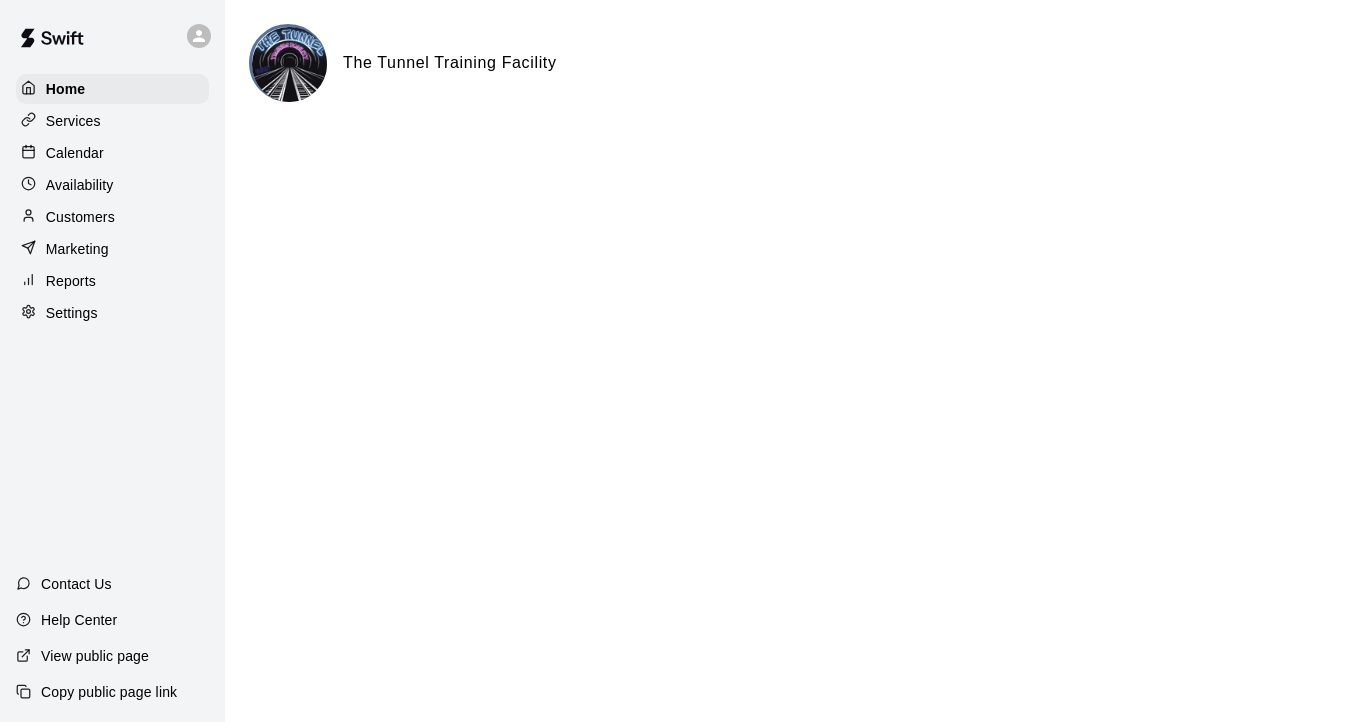 click on "Calendar" at bounding box center (75, 153) 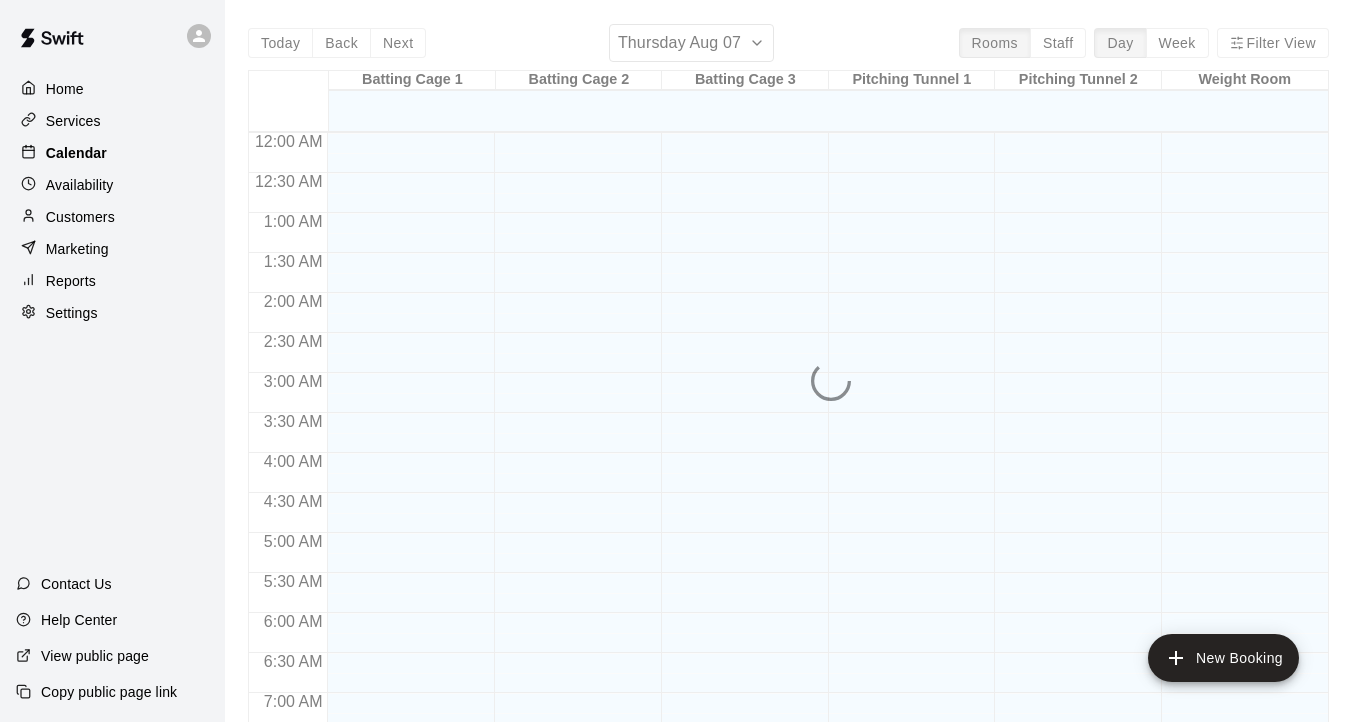 scroll, scrollTop: 1249, scrollLeft: 0, axis: vertical 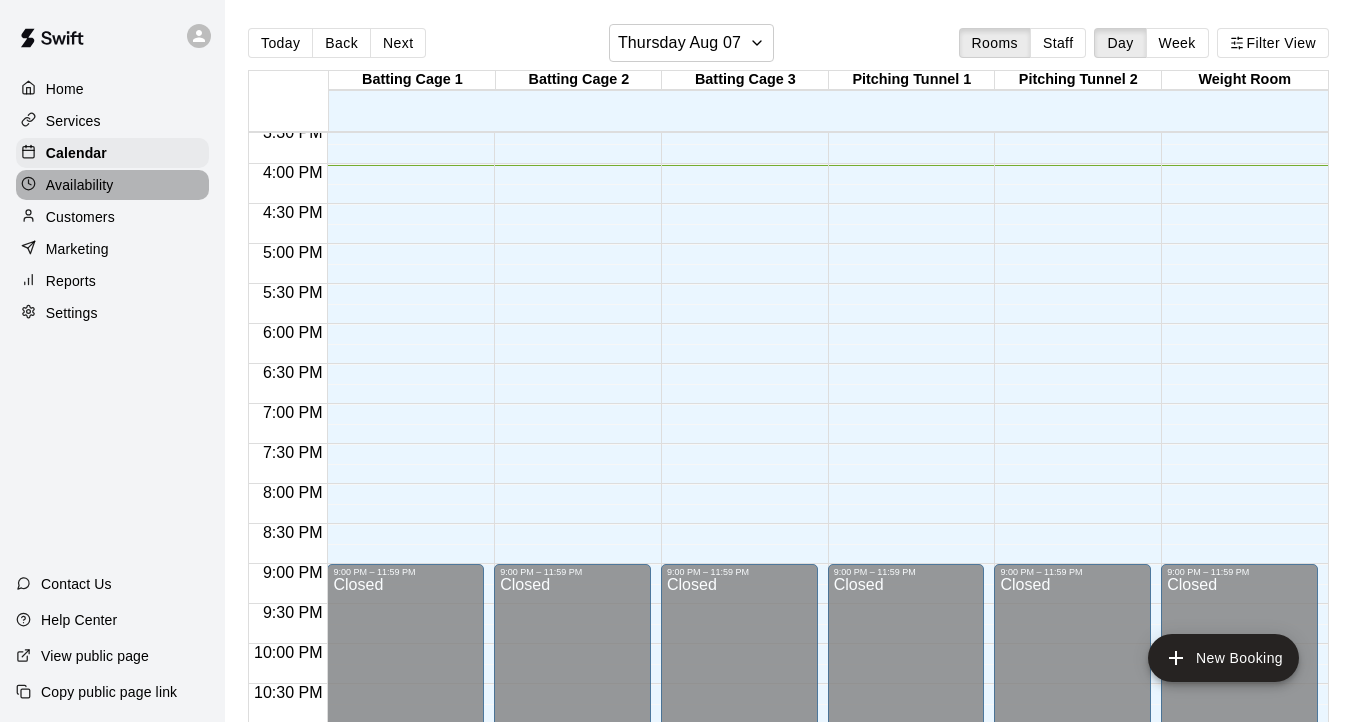 click on "Availability" at bounding box center (80, 185) 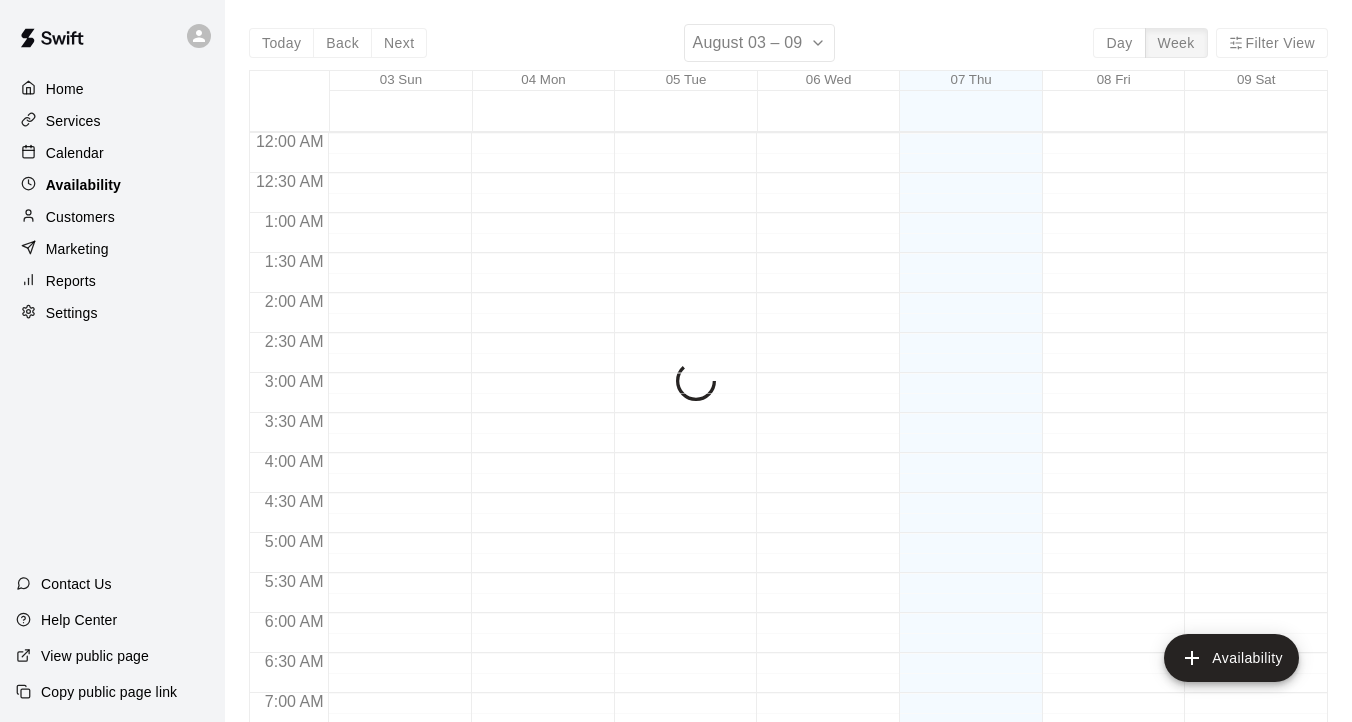 scroll, scrollTop: 1282, scrollLeft: 0, axis: vertical 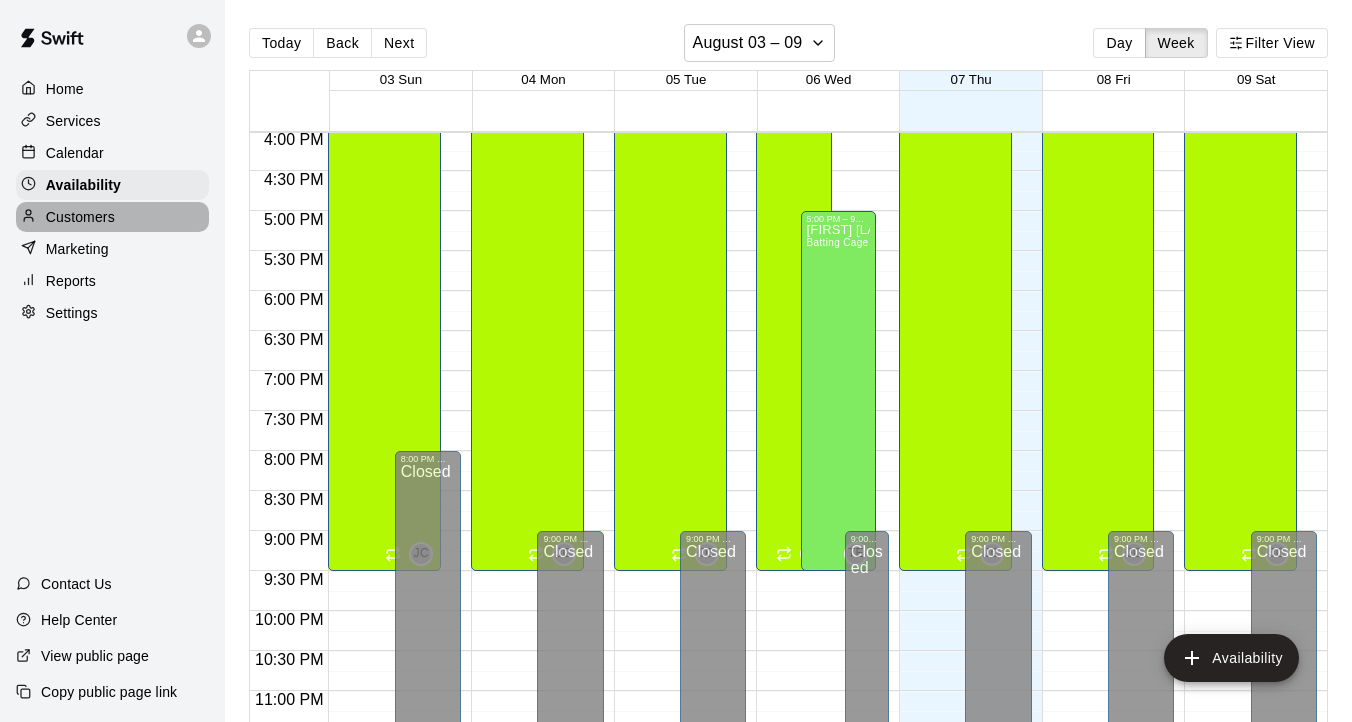 click on "Customers" at bounding box center [80, 217] 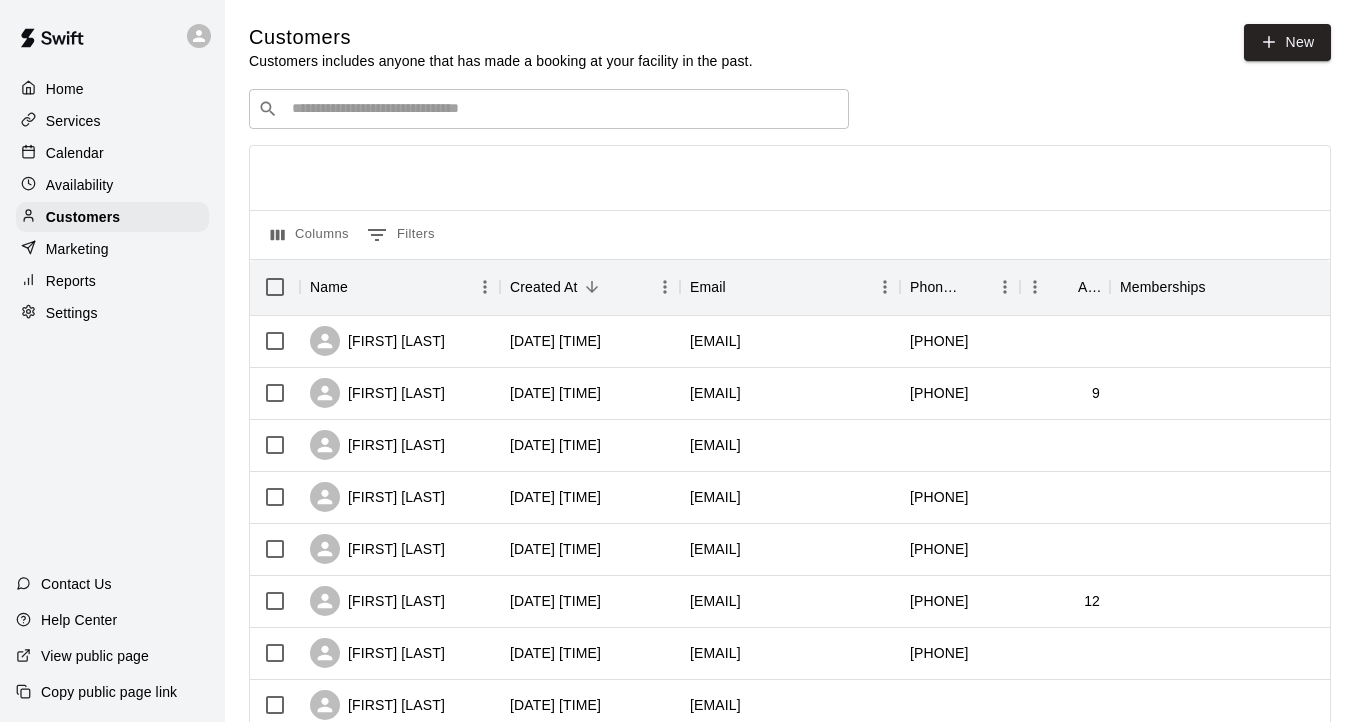 click on "Services" at bounding box center (73, 121) 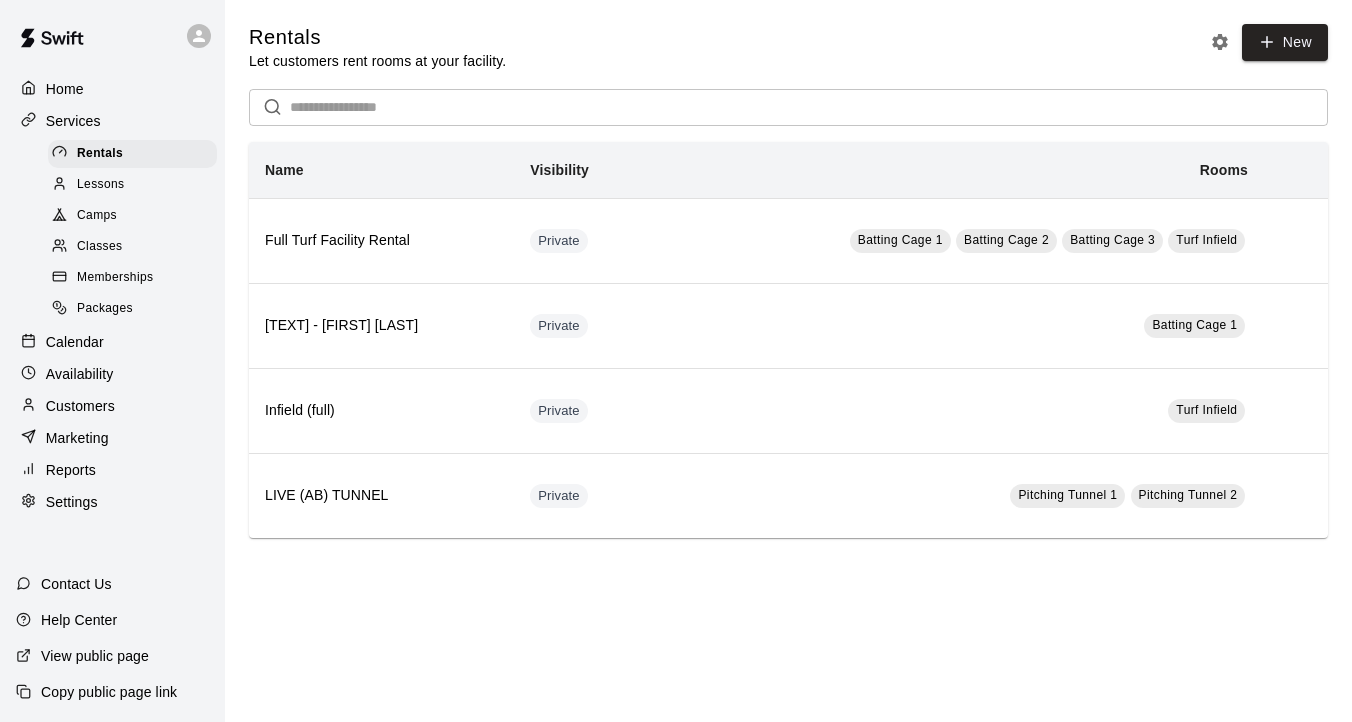 click on "Camps" at bounding box center [132, 216] 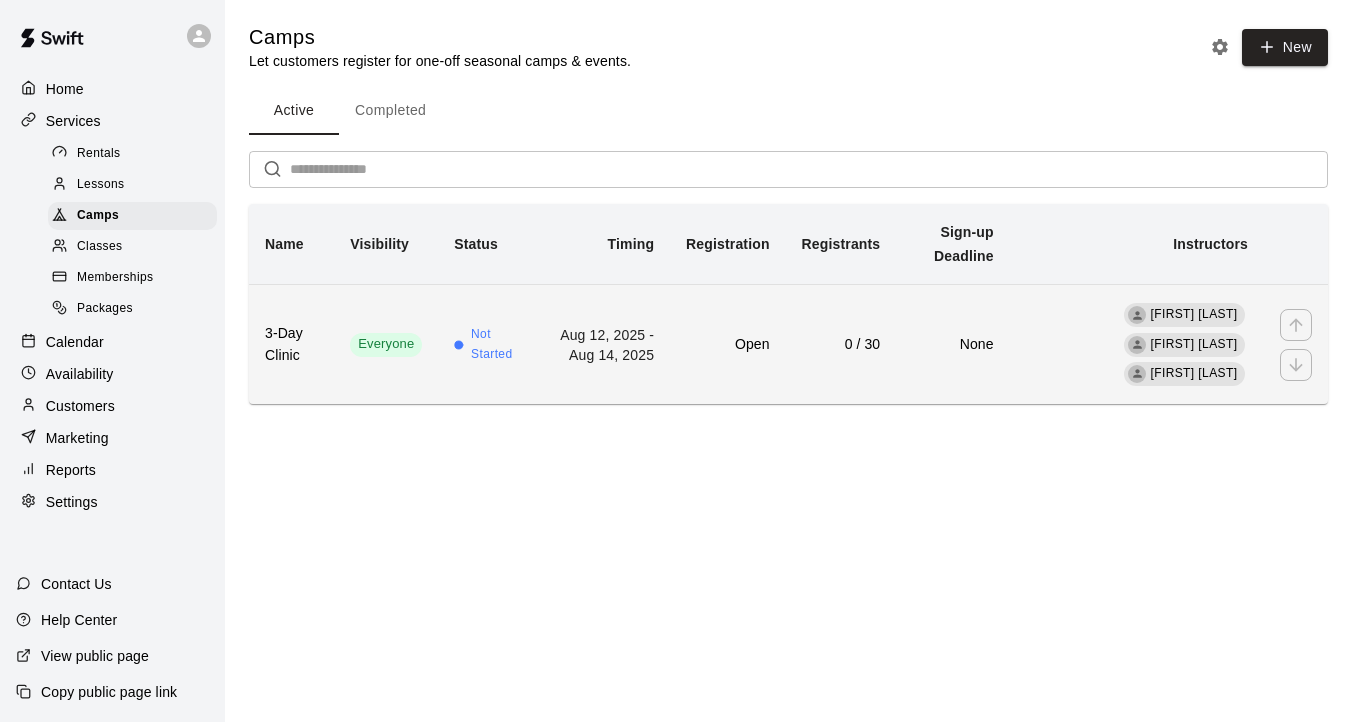 click on "Open" at bounding box center [727, 344] 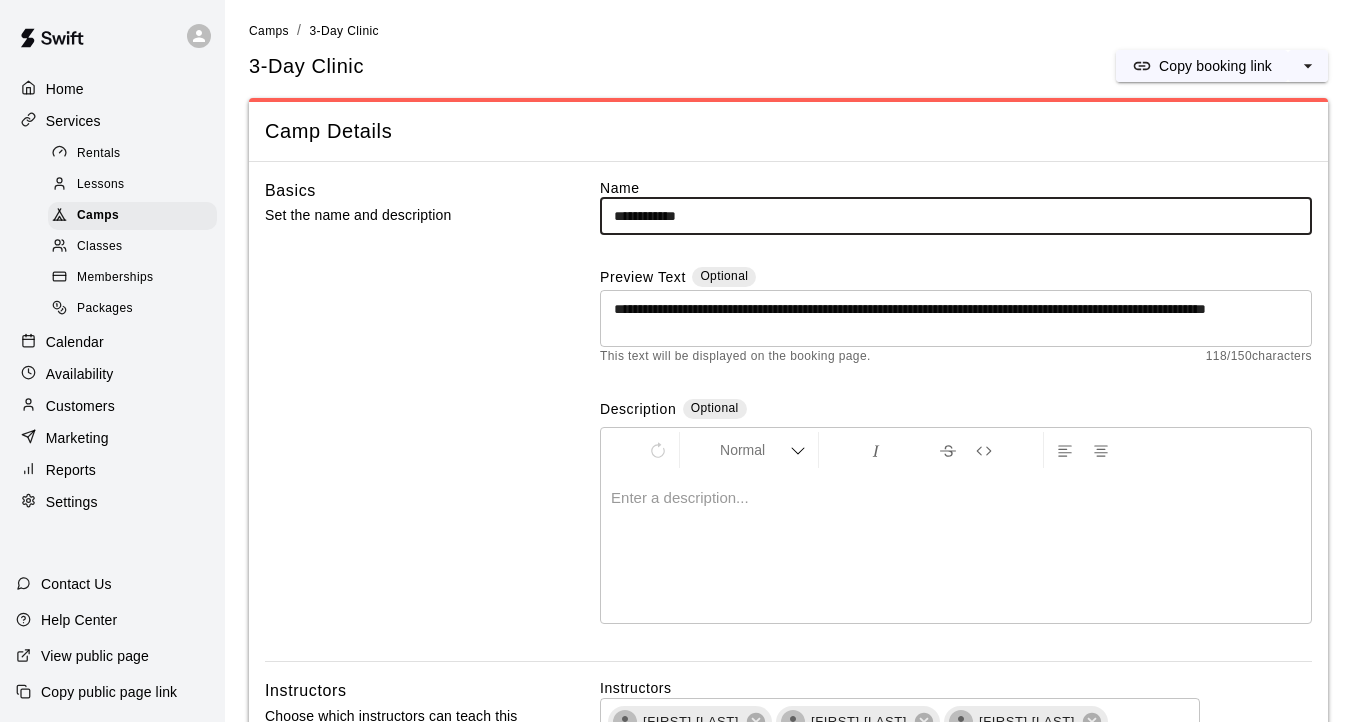 scroll, scrollTop: 0, scrollLeft: 0, axis: both 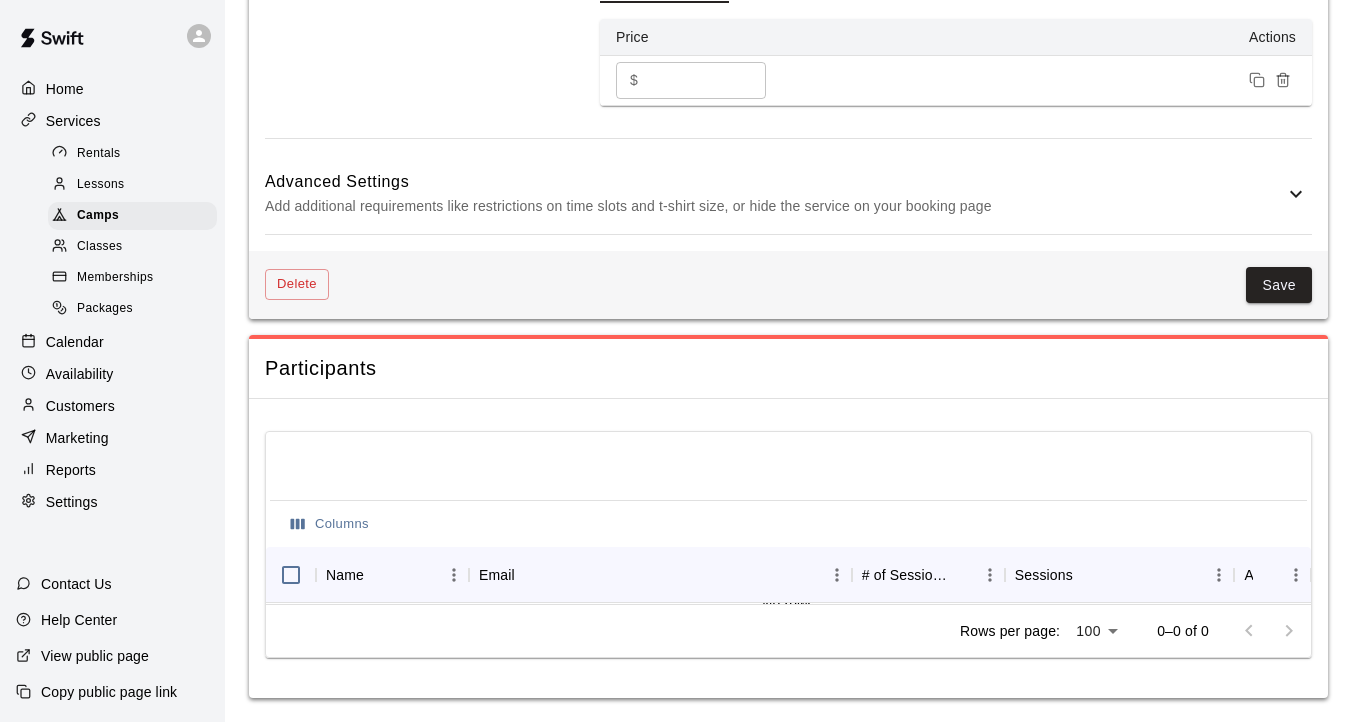 click on "Classes" at bounding box center [99, 247] 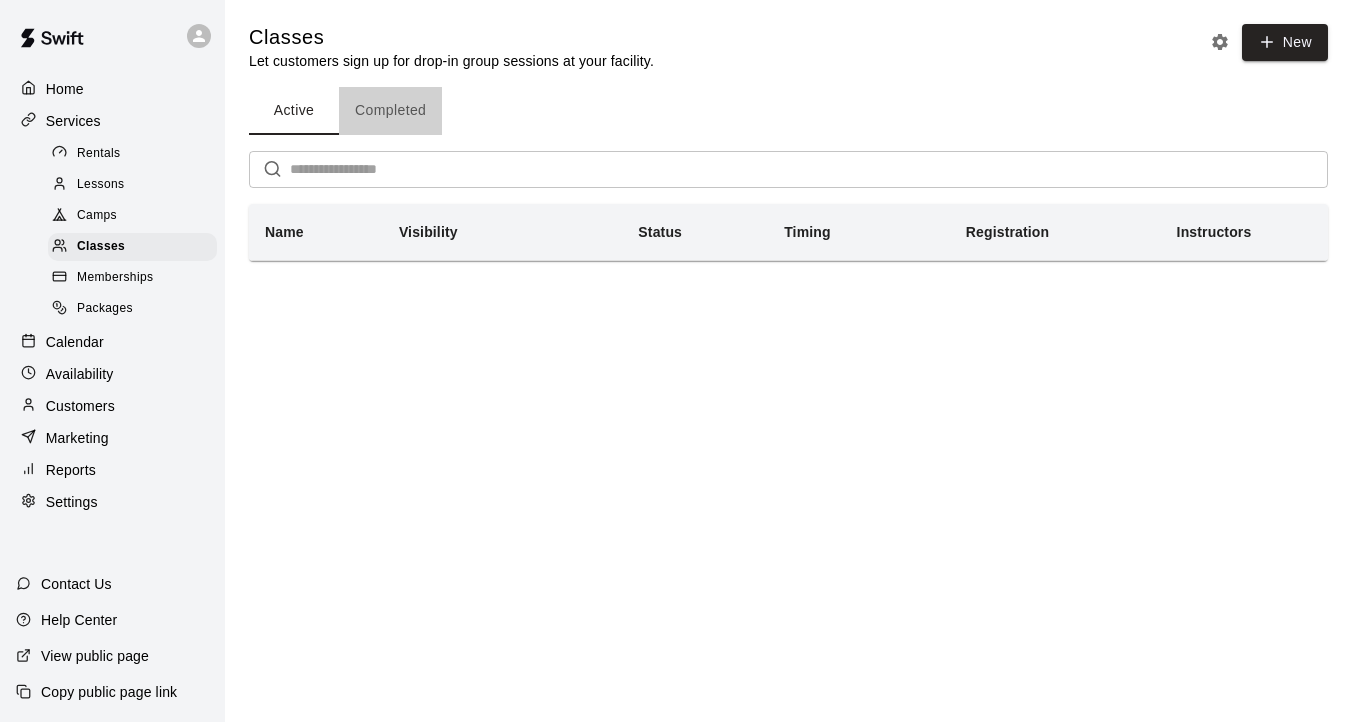 click on "Completed" at bounding box center [390, 111] 